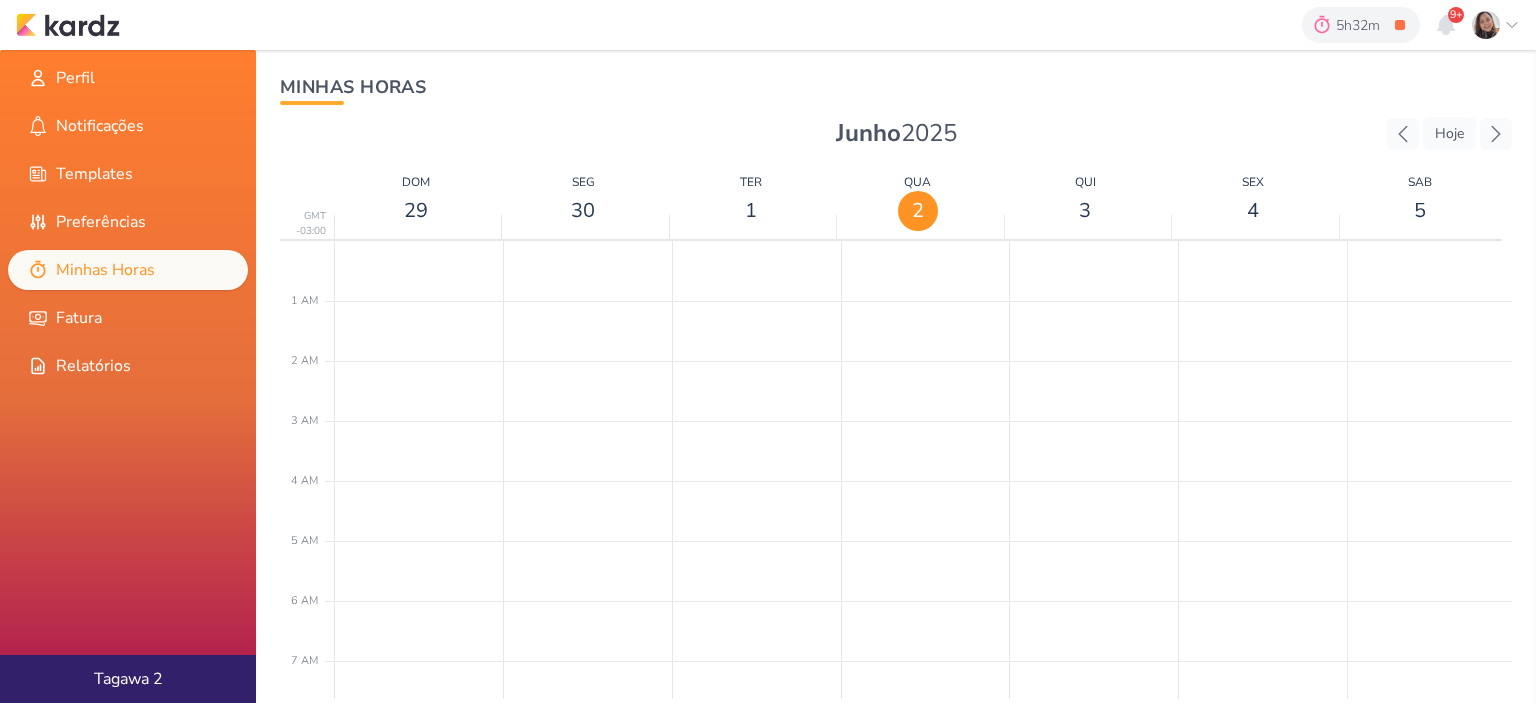 scroll, scrollTop: 0, scrollLeft: 0, axis: both 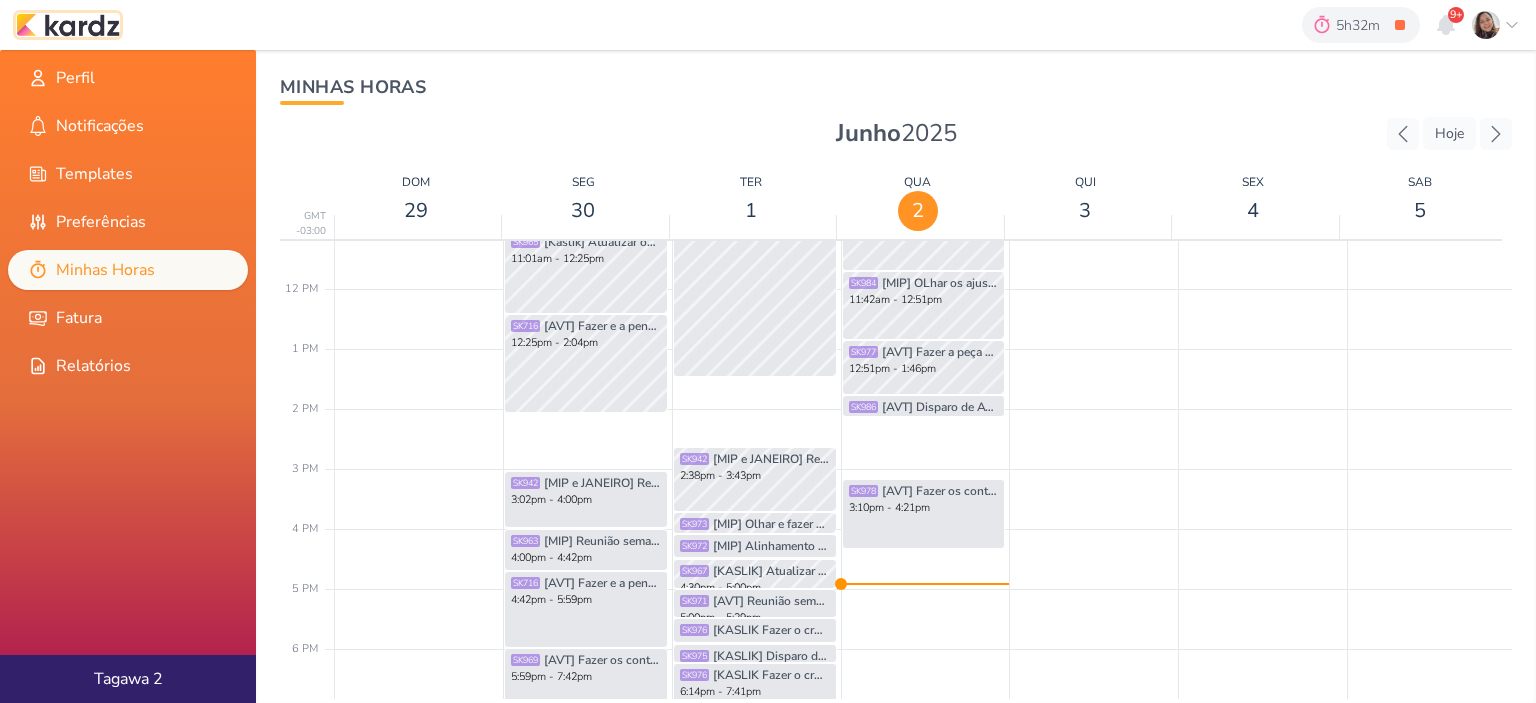 click at bounding box center (68, 25) 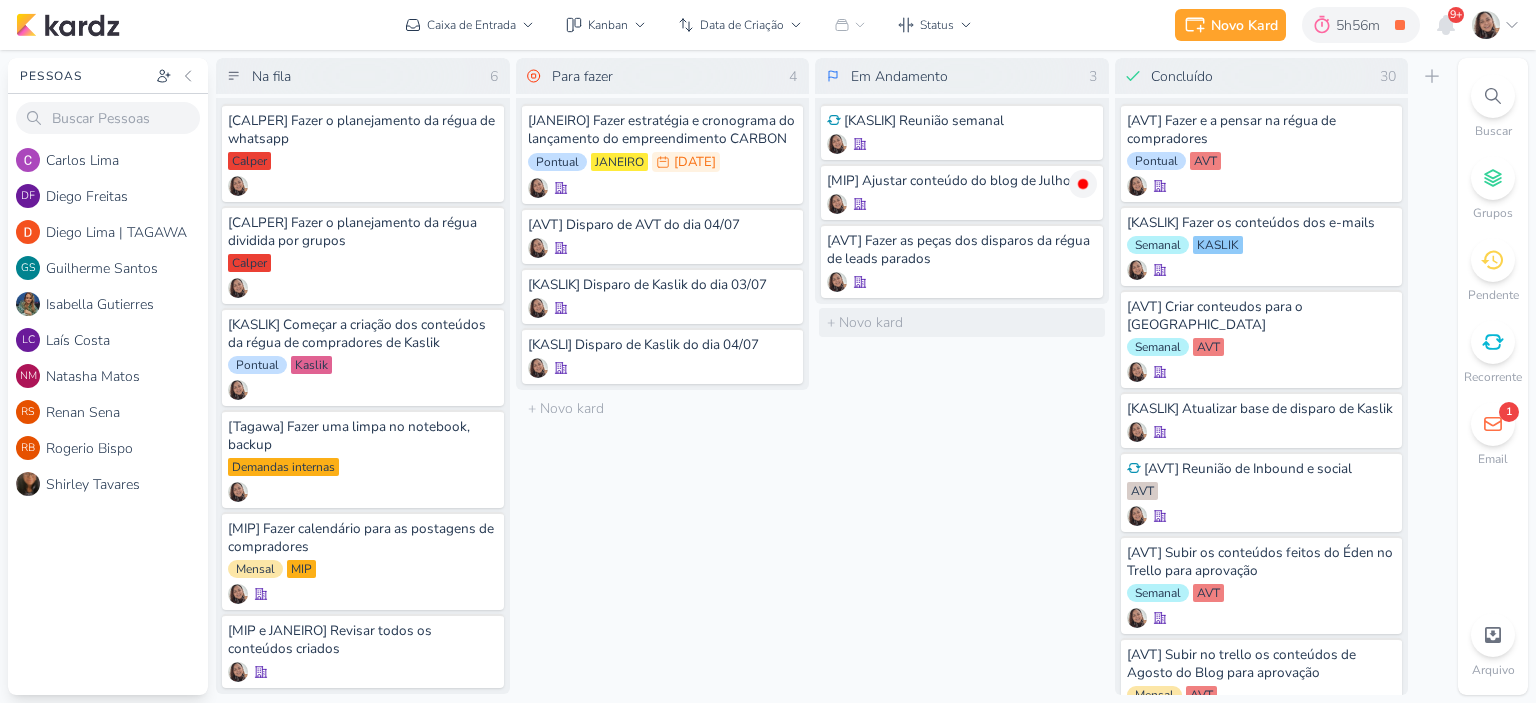 scroll, scrollTop: 0, scrollLeft: 0, axis: both 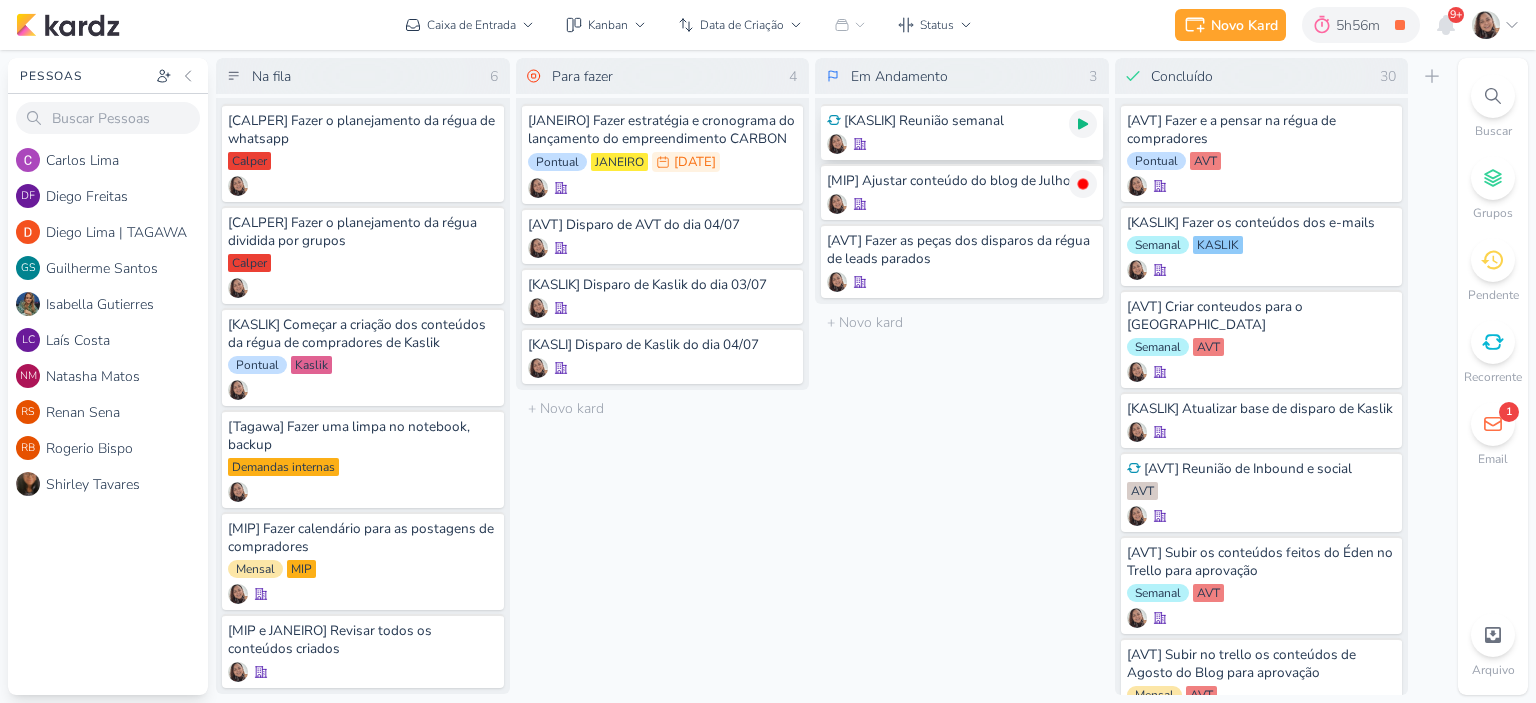 click 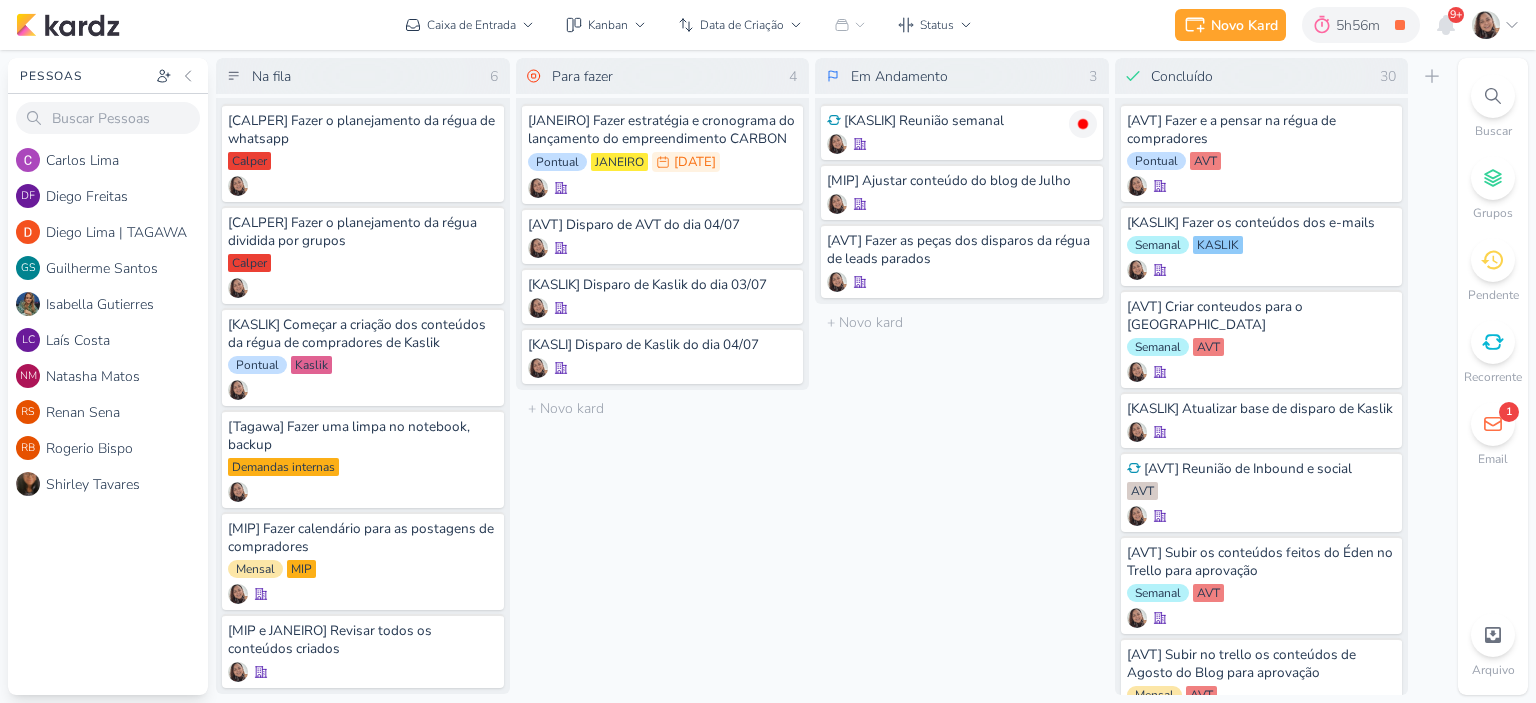 click 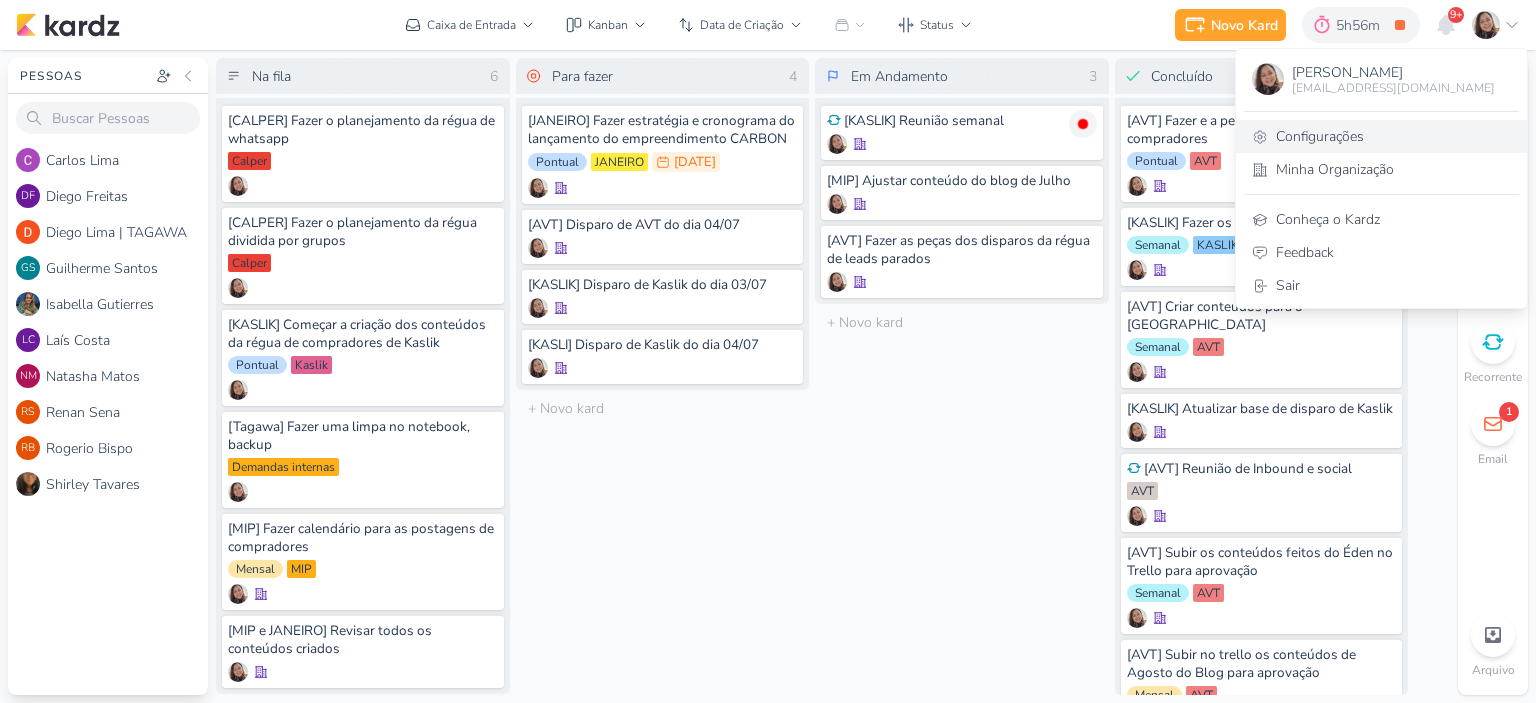 click on "Configurações" at bounding box center (1381, 136) 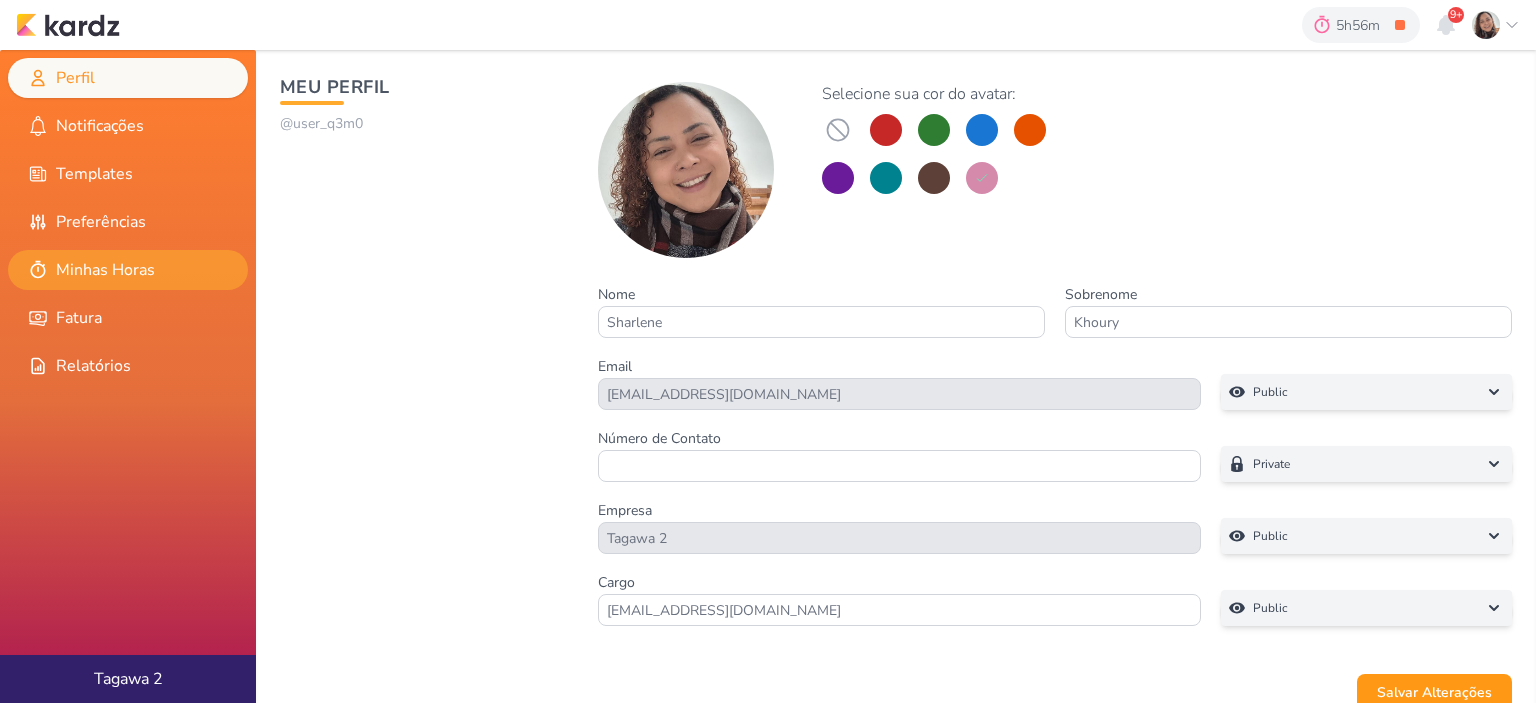 scroll, scrollTop: 0, scrollLeft: 0, axis: both 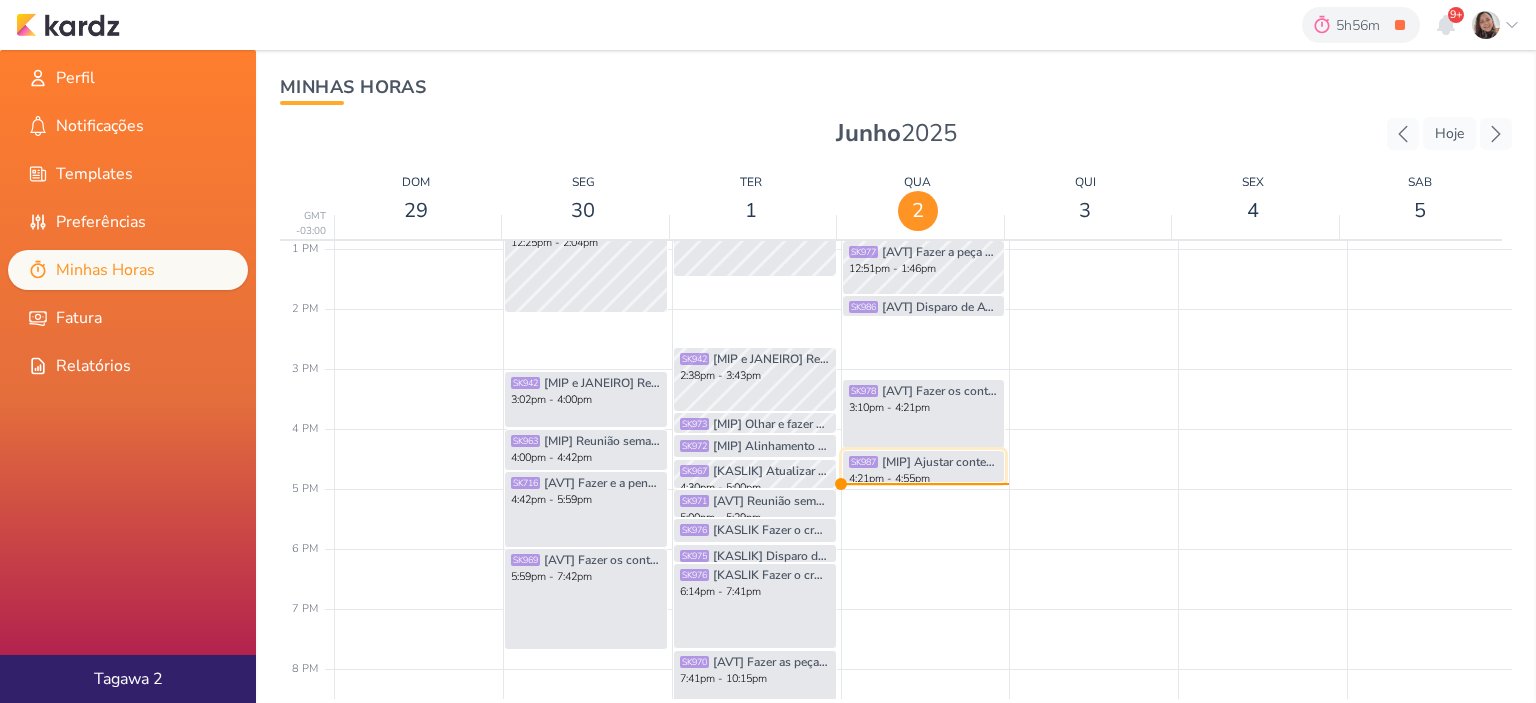 click on "[MIP] Ajustar conteúdo do blog de Julho" at bounding box center [940, 462] 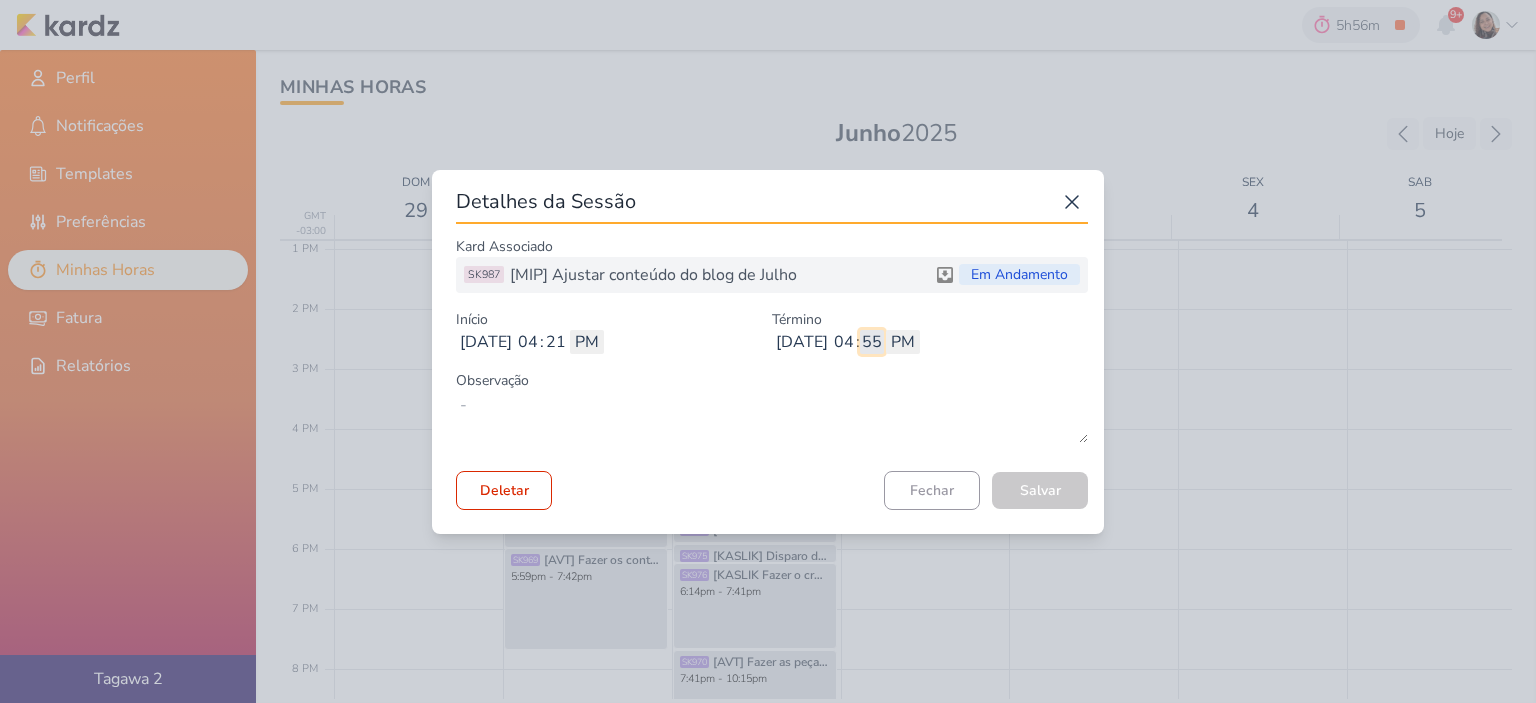 click on "55" at bounding box center [872, 342] 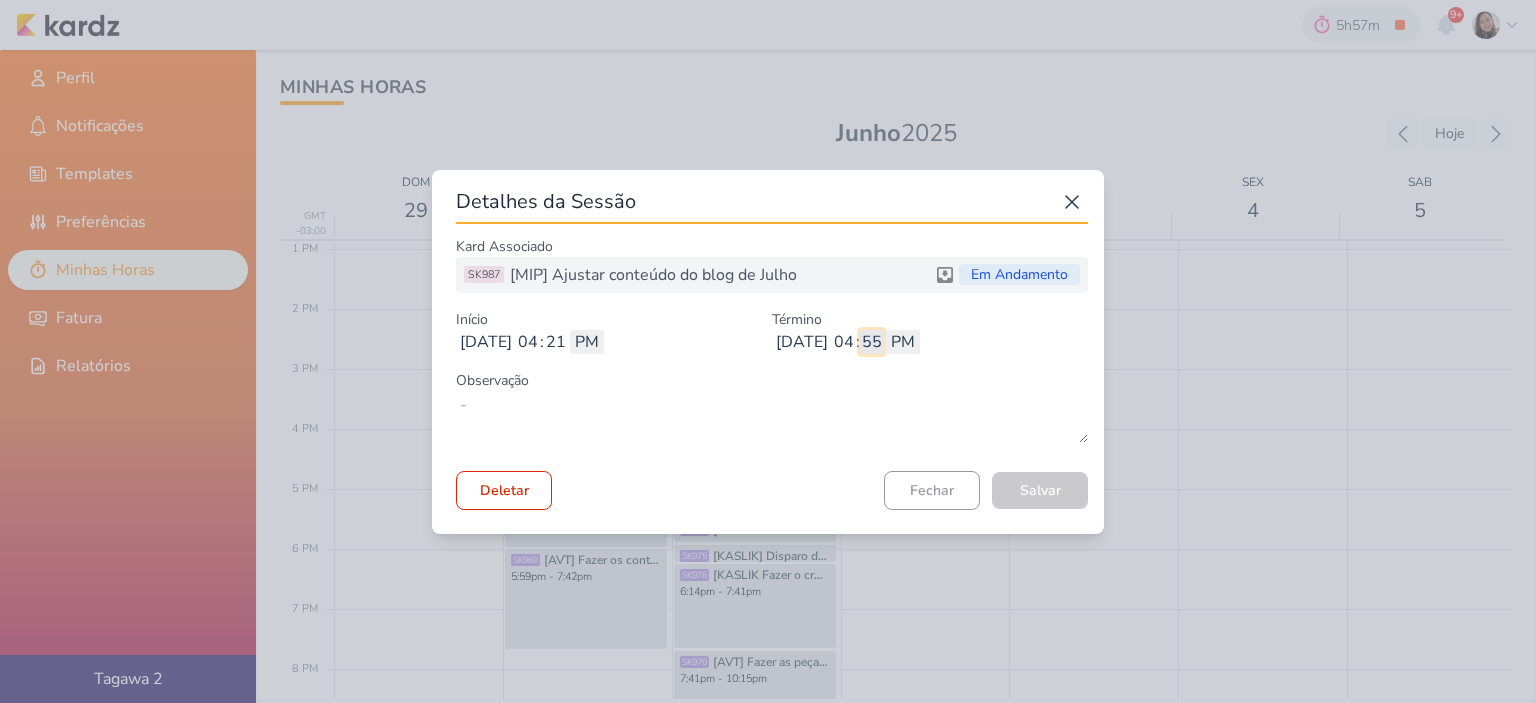type on "4" 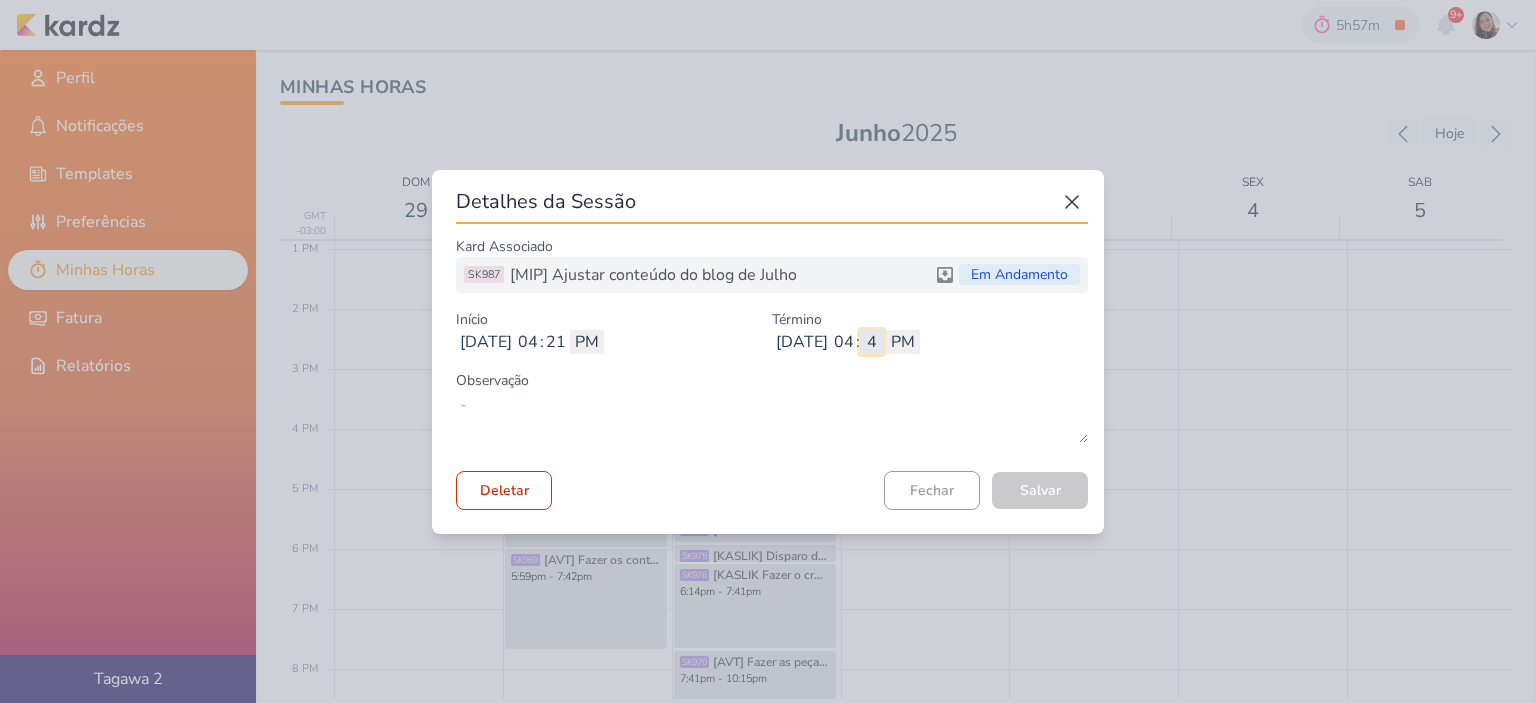 type 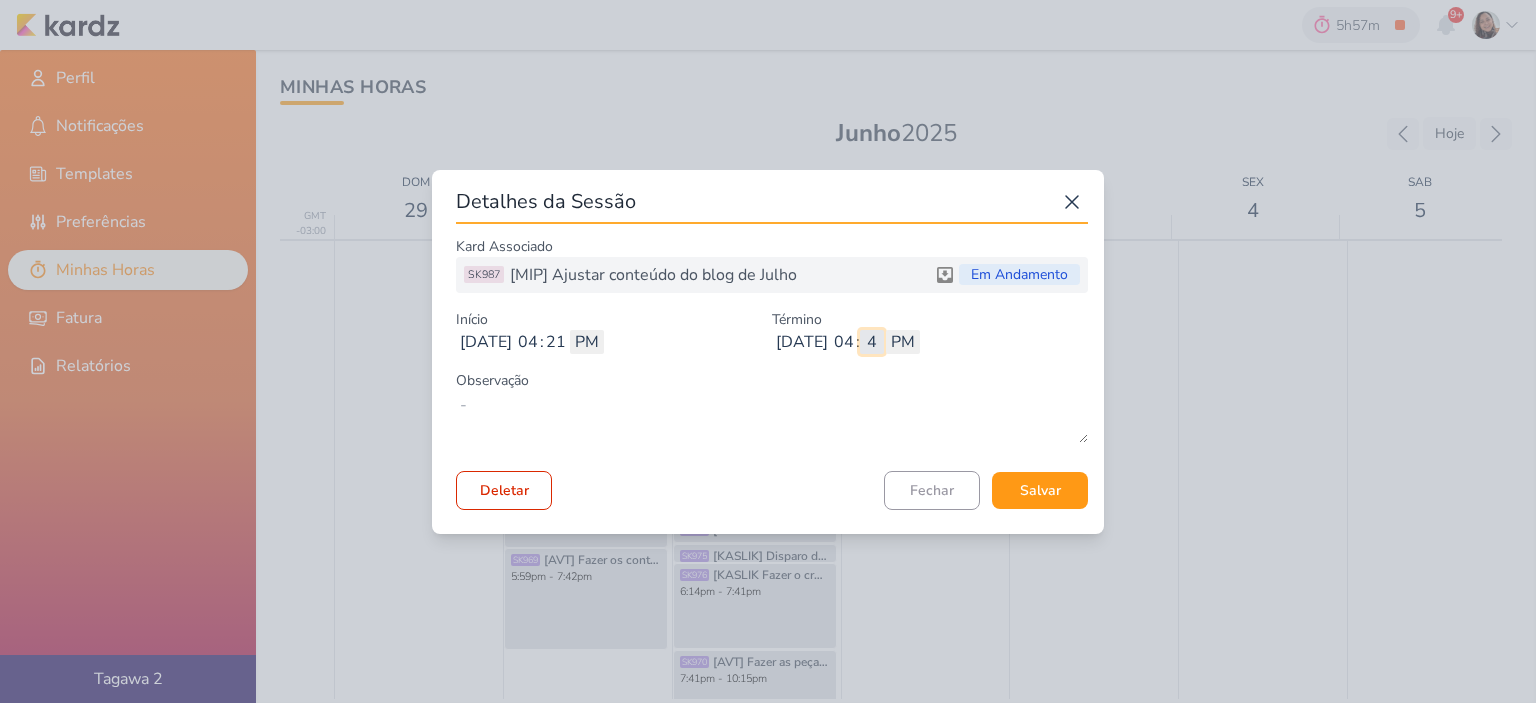 type on "40" 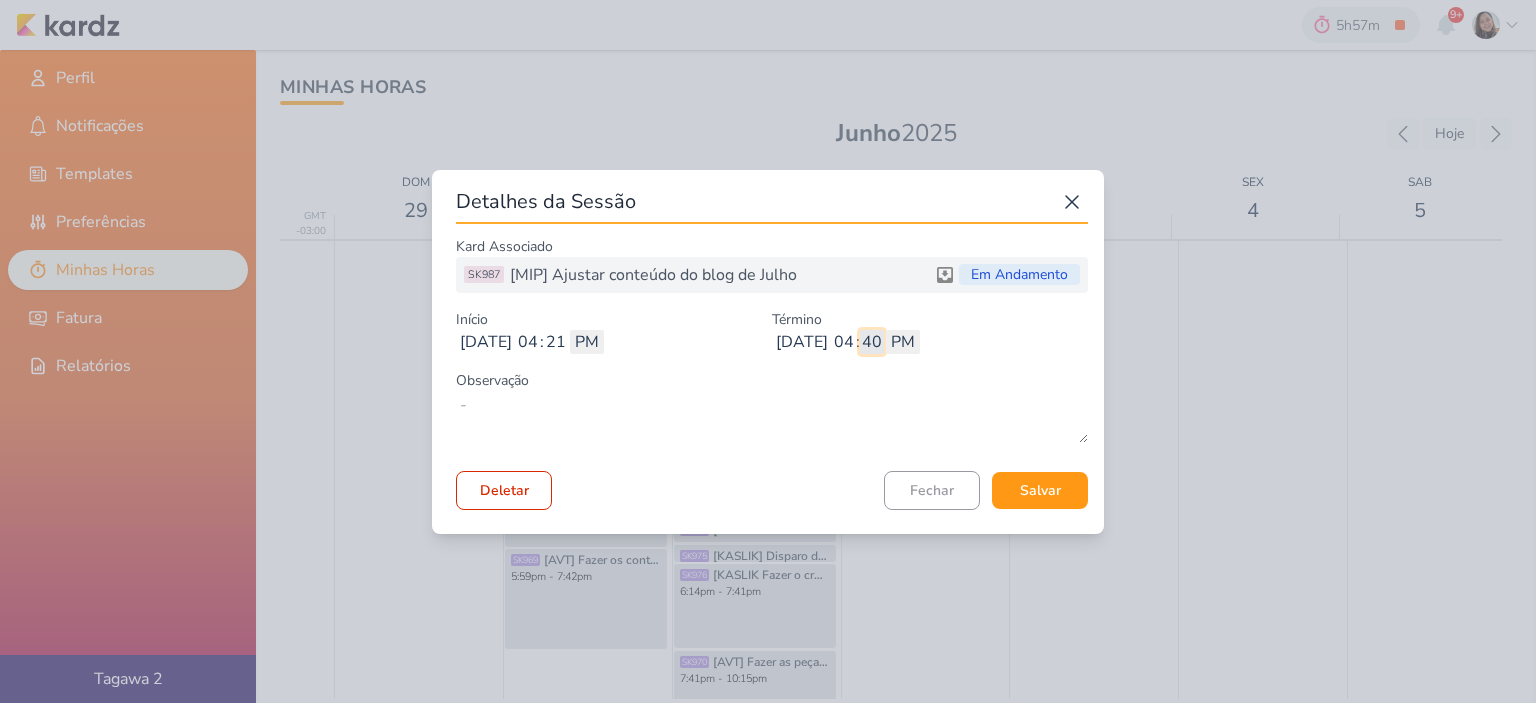 type 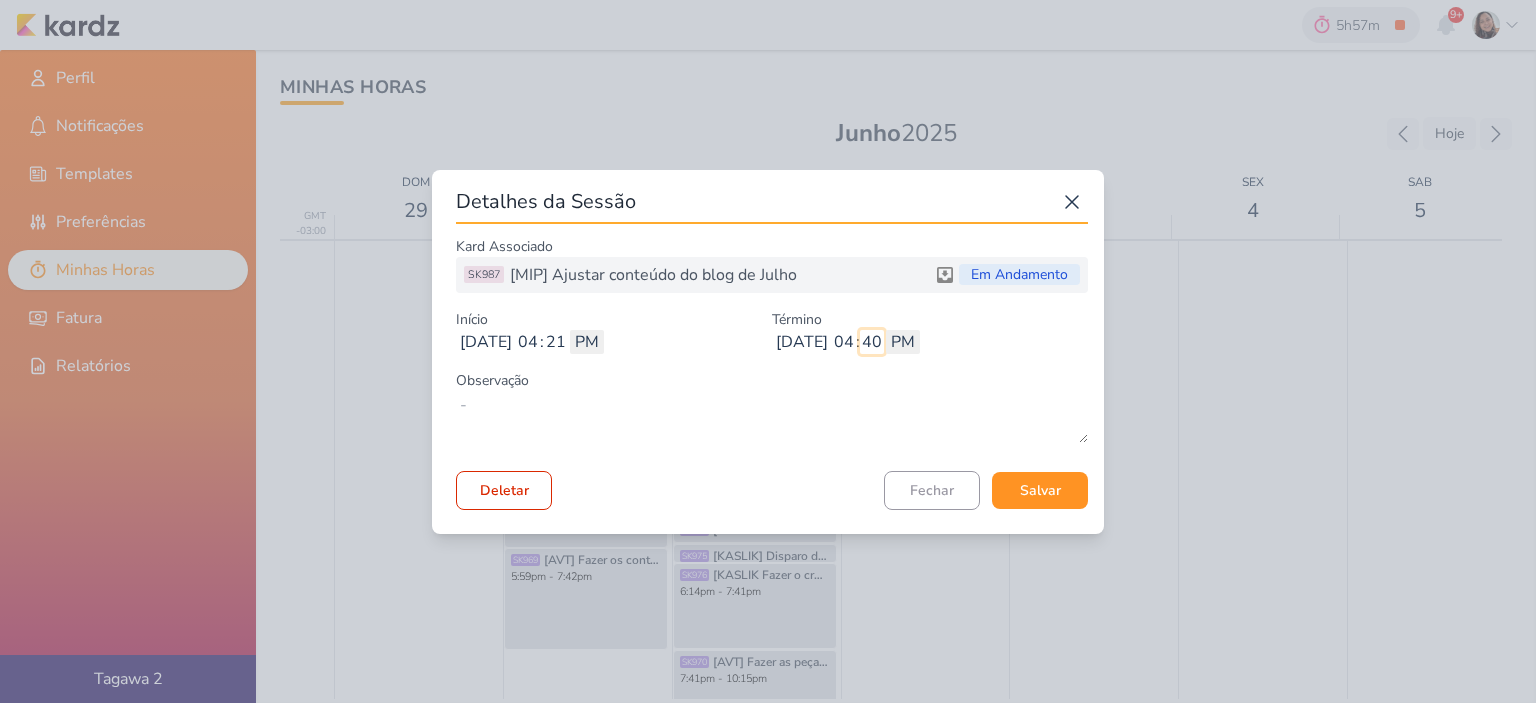 type on "40" 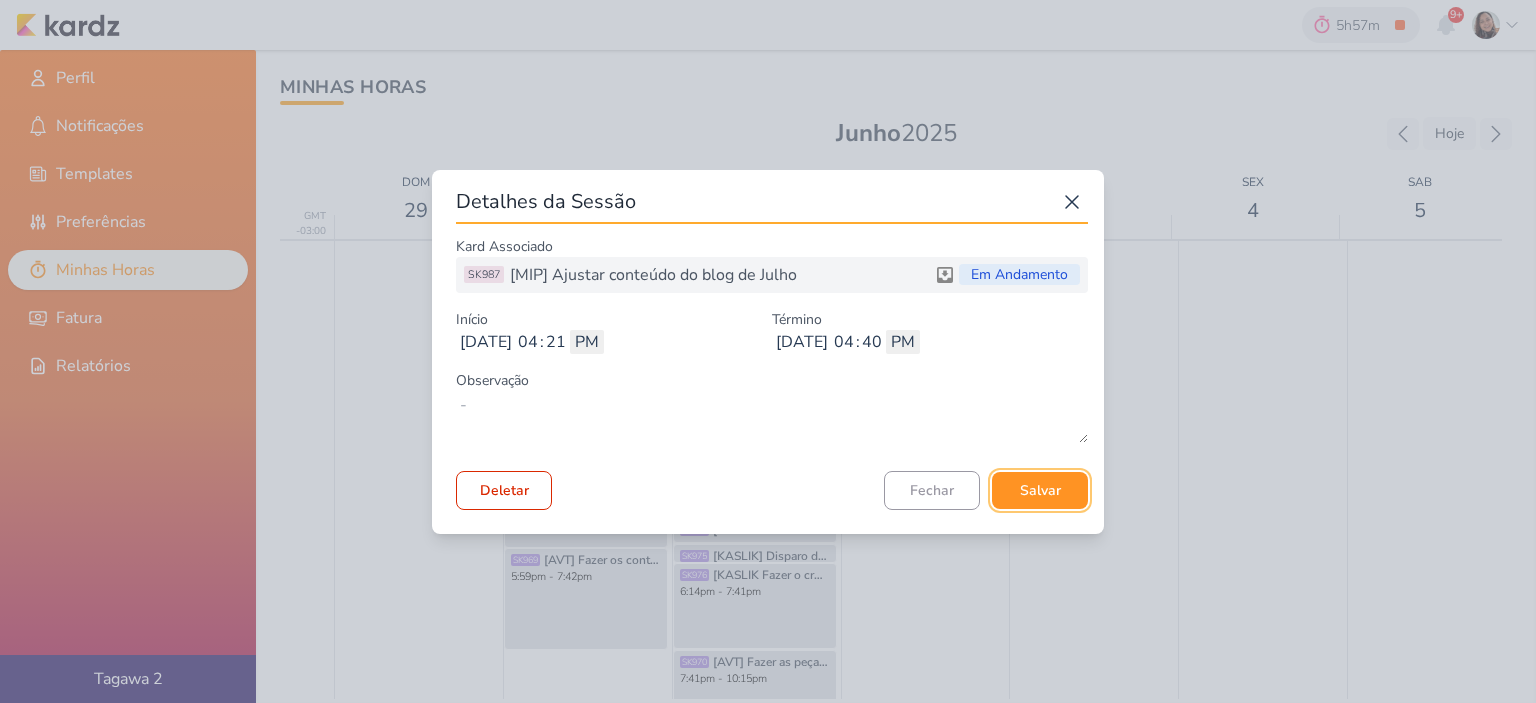 click on "Salvar" at bounding box center (1040, 490) 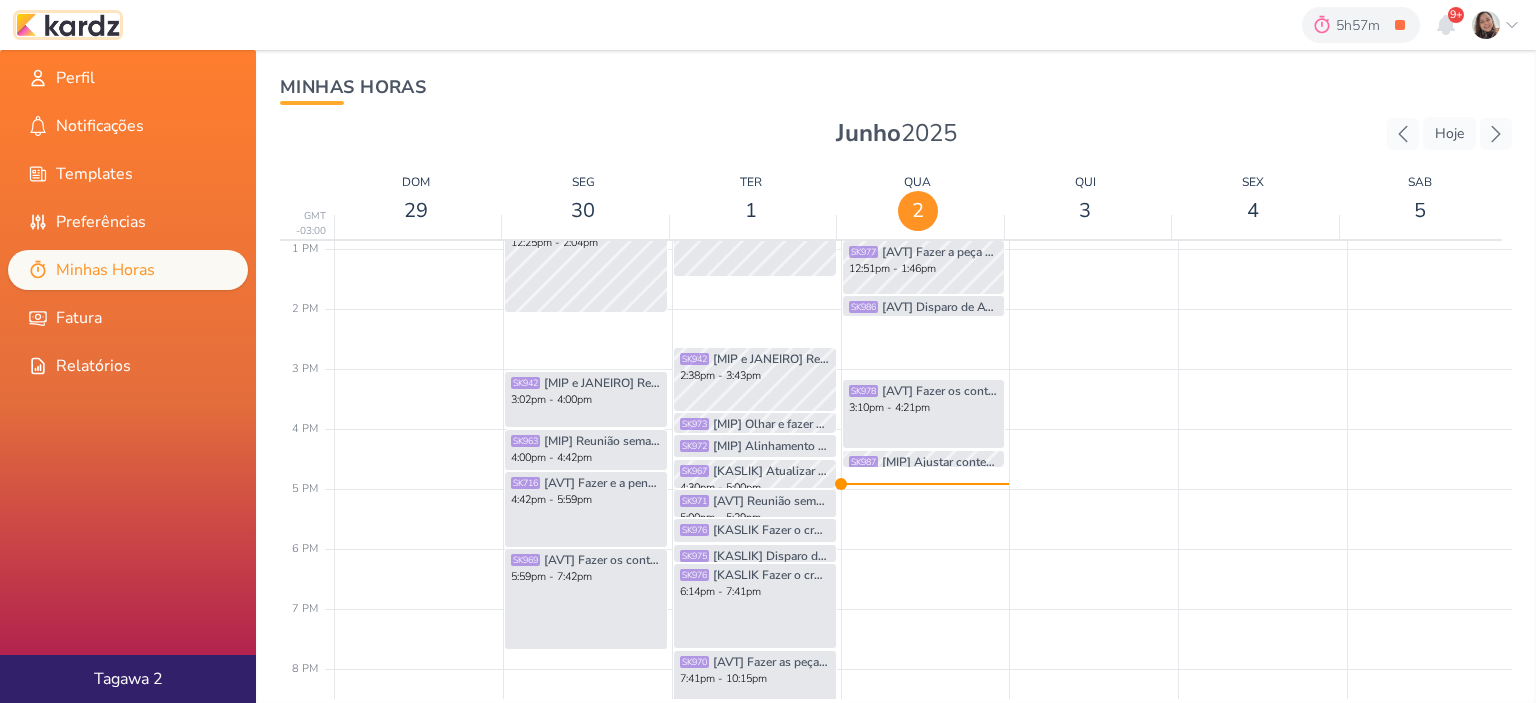click at bounding box center [68, 25] 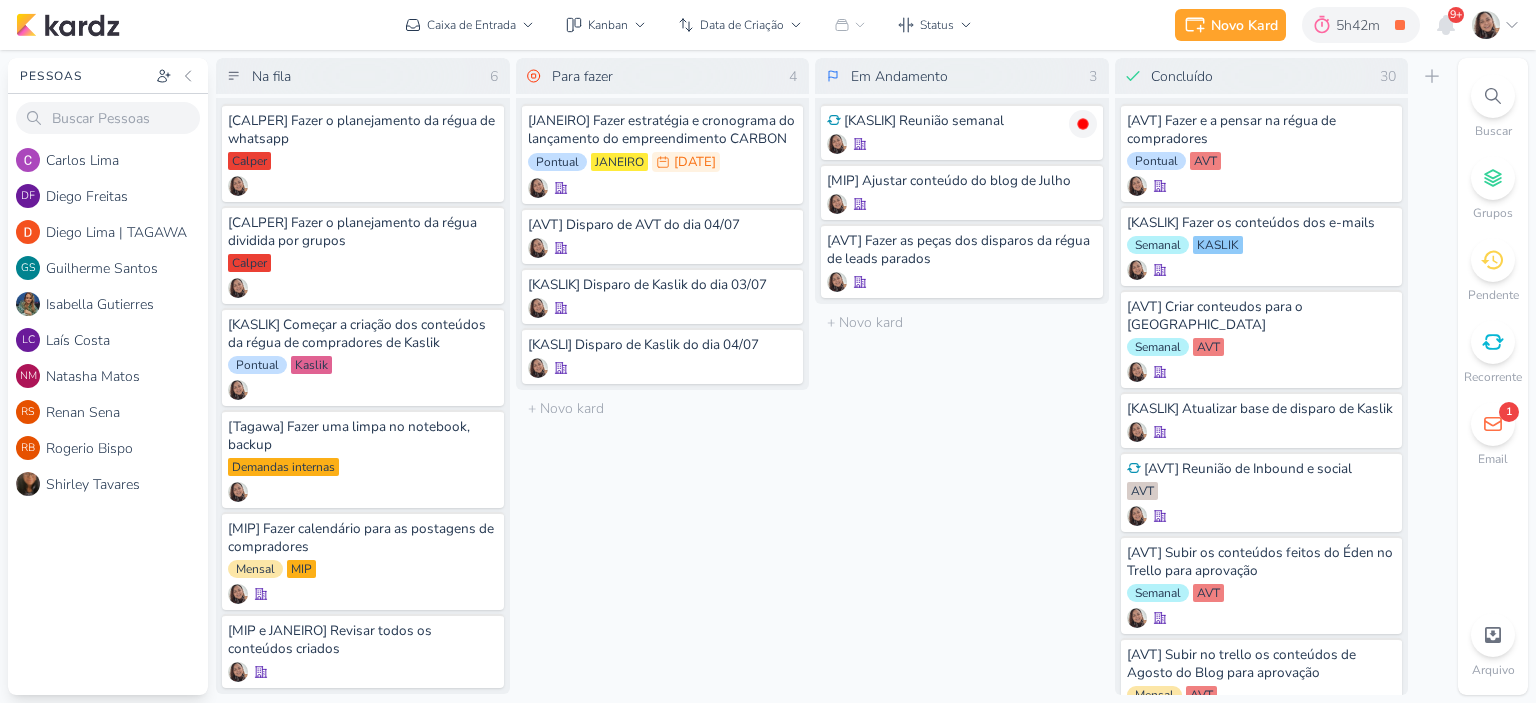scroll, scrollTop: 0, scrollLeft: 0, axis: both 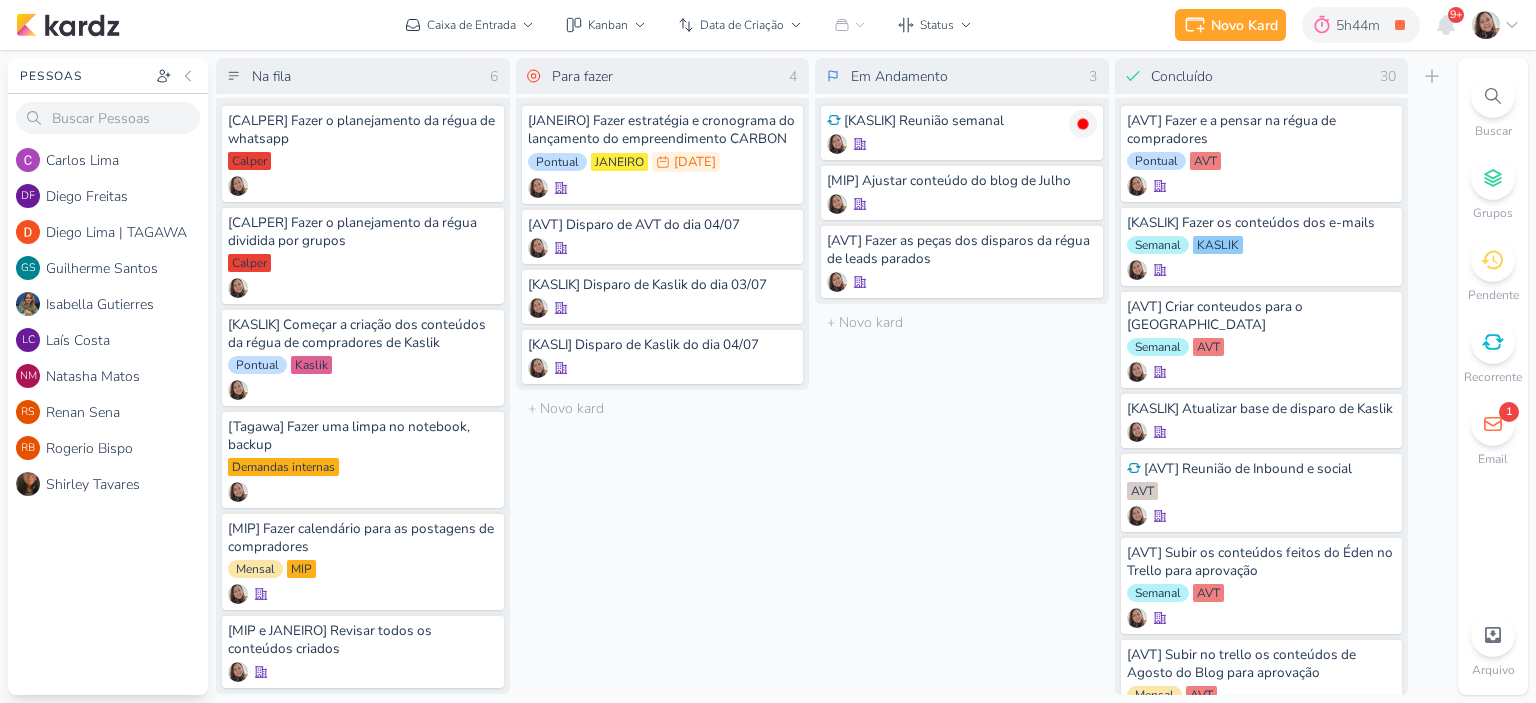 click on "Novo Kard
Ctrl + k
5h44m
[KASLIK] Reunião semanal
0h2m
Hoje
5h44m
Semana
0h2m
Mês 0h2m" at bounding box center (768, 25) 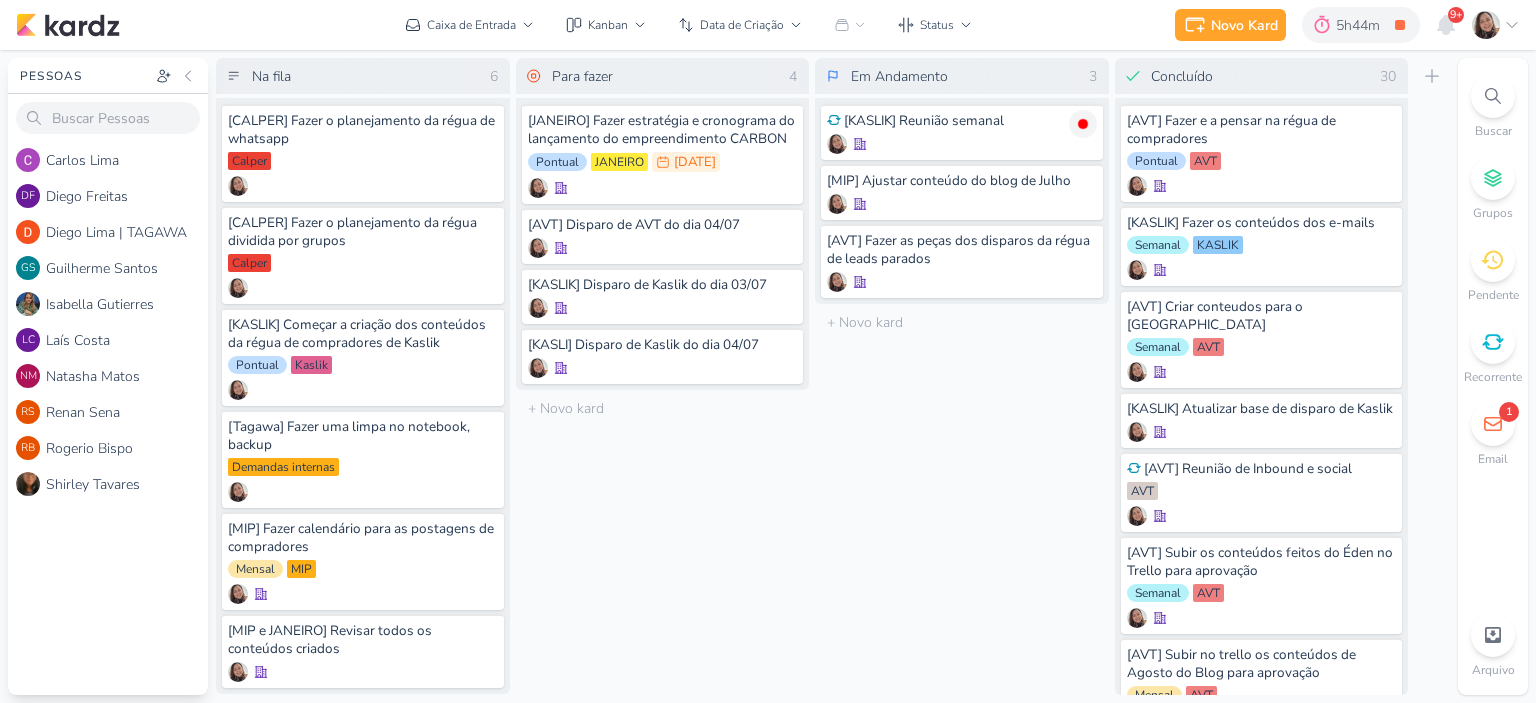 click 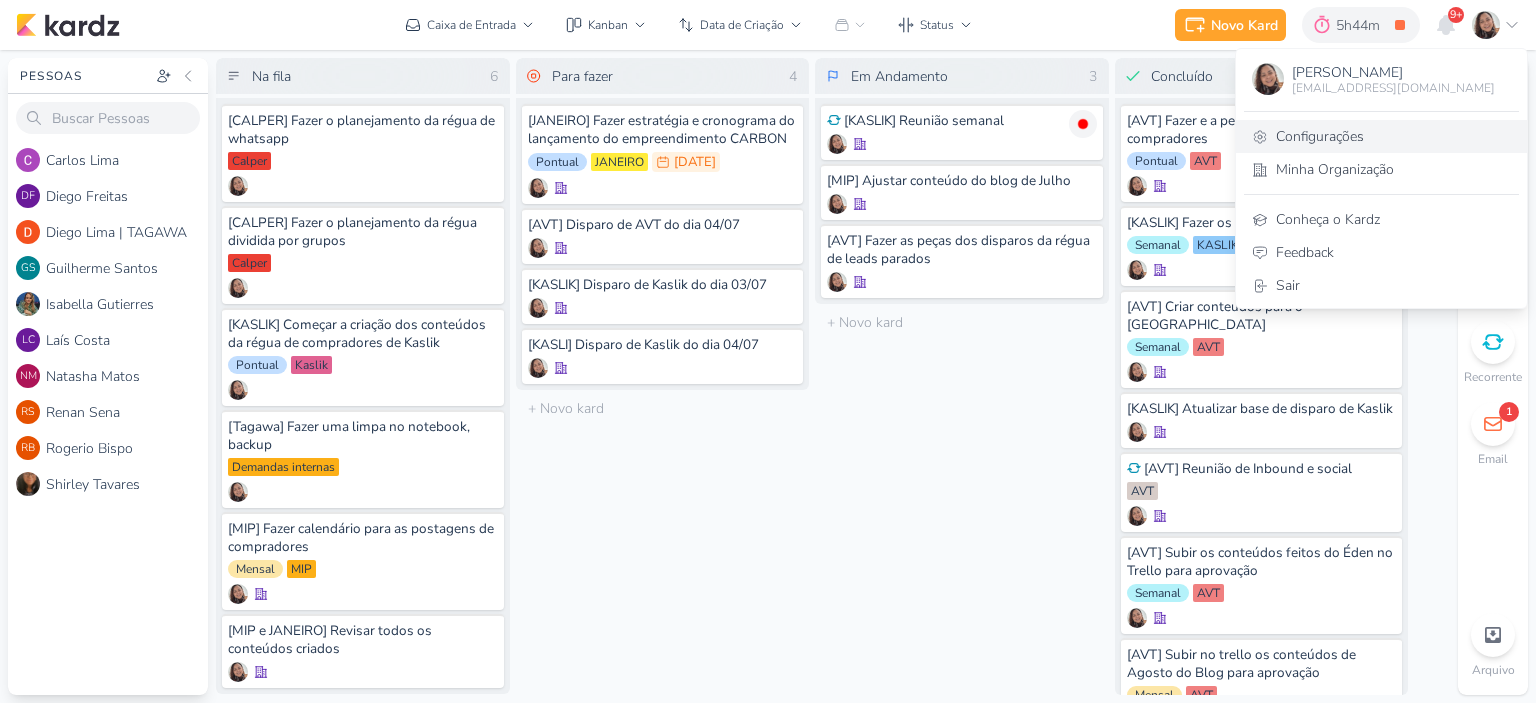 click on "Configurações" at bounding box center (1381, 136) 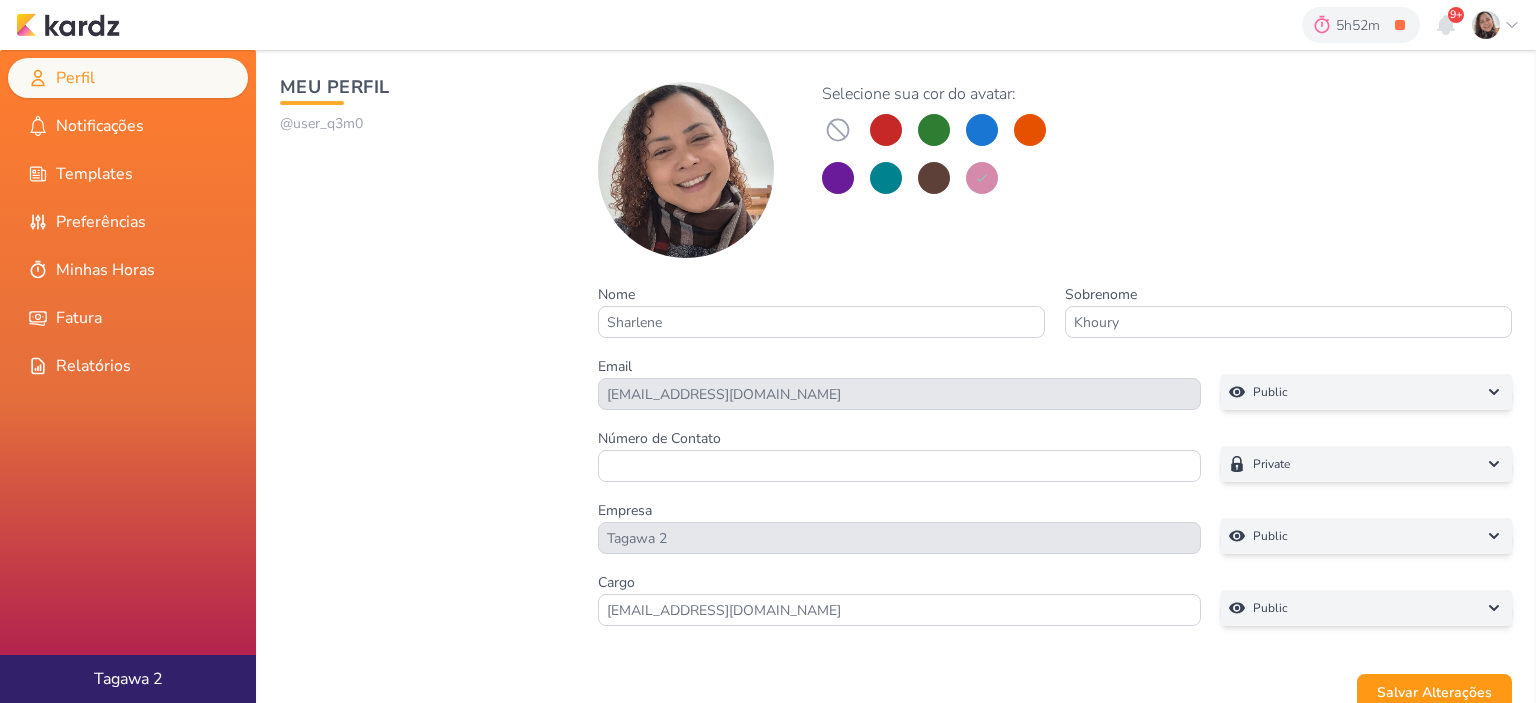 scroll, scrollTop: 0, scrollLeft: 0, axis: both 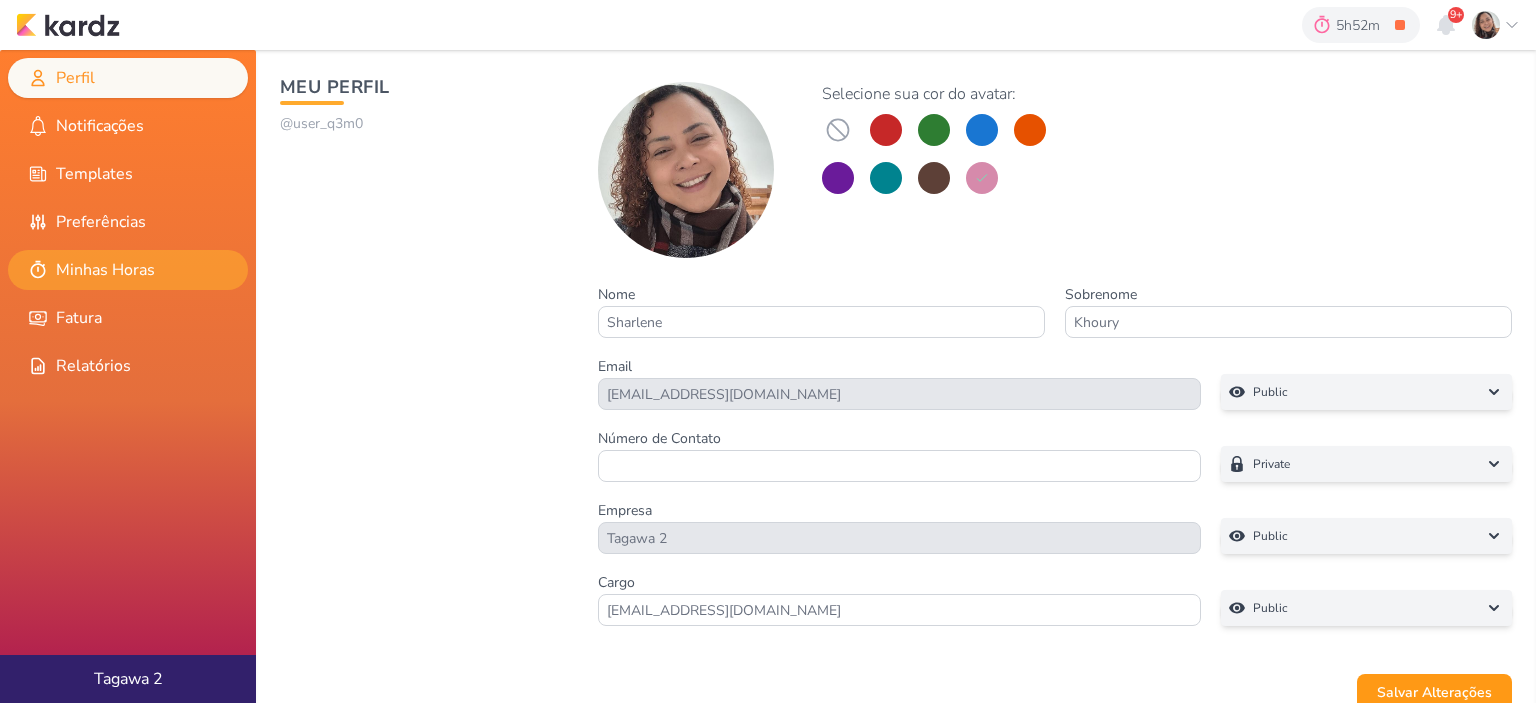 click on "Minhas Horas" at bounding box center [128, 270] 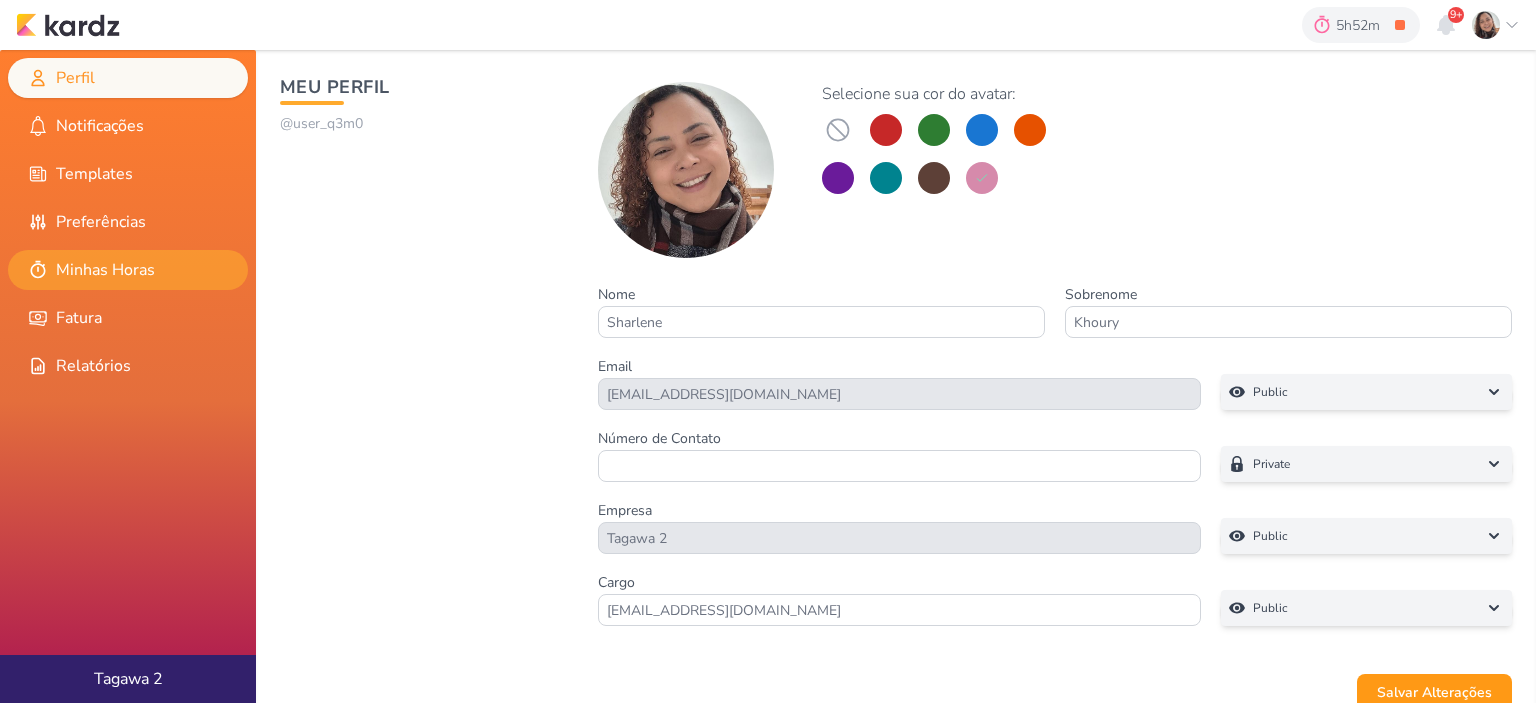 scroll, scrollTop: 0, scrollLeft: 0, axis: both 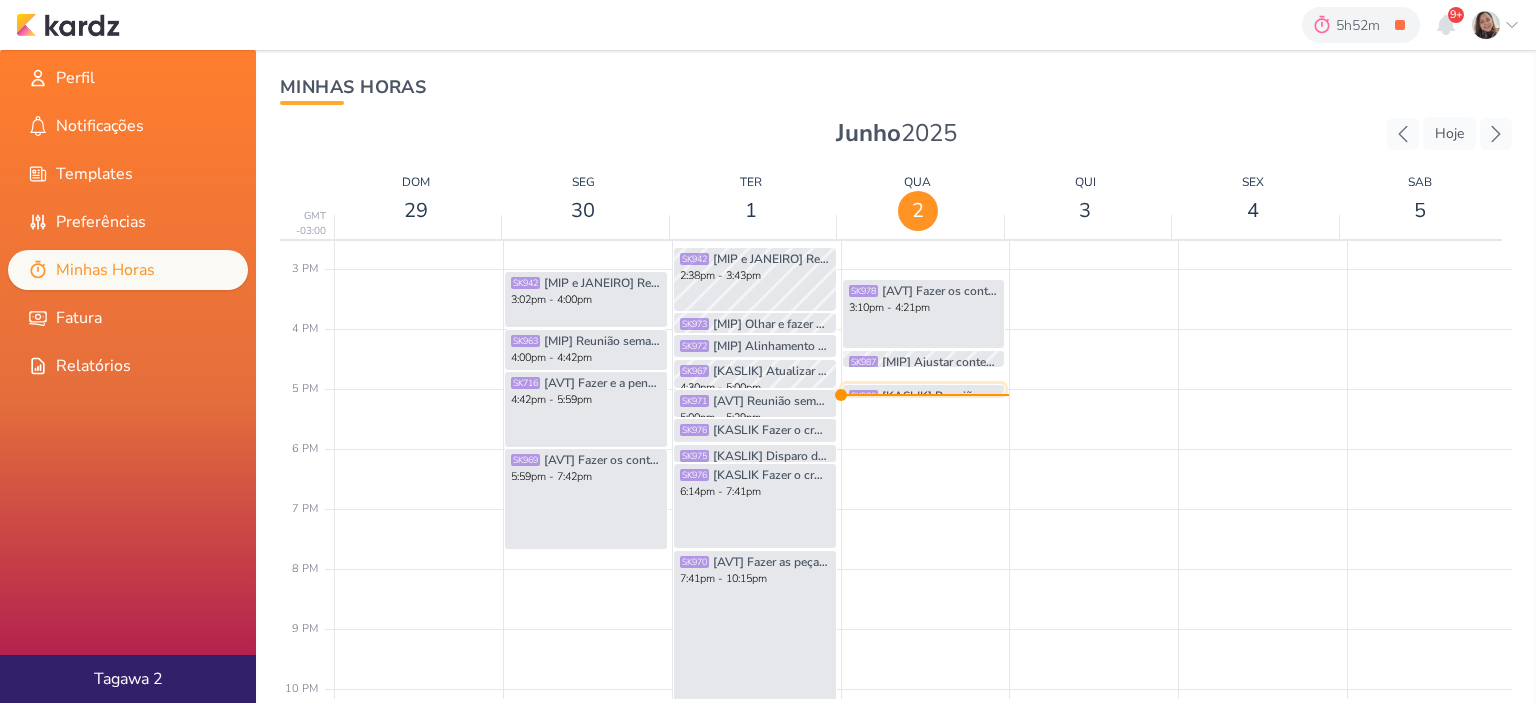 click on "[KASLIK] Reunião semanal" at bounding box center (940, 396) 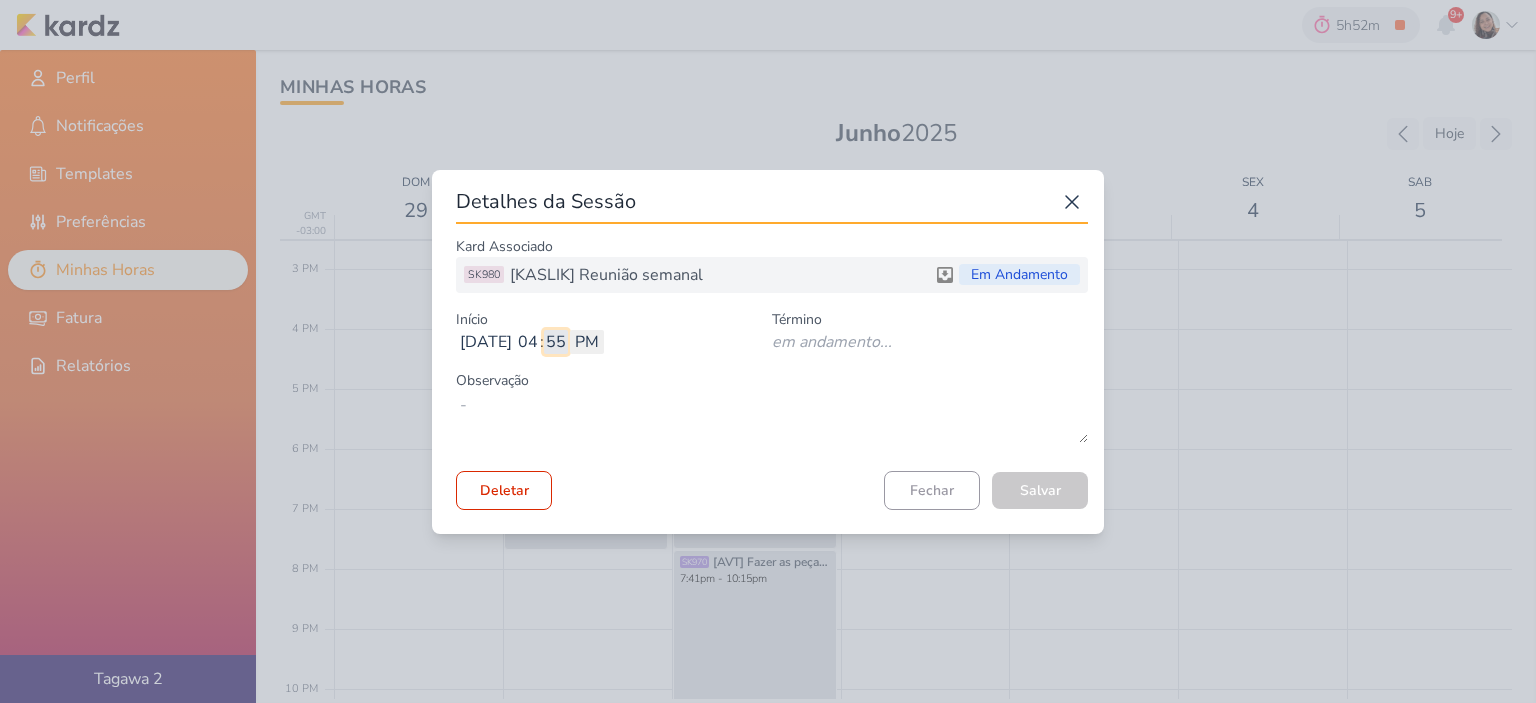 click on "55" at bounding box center [556, 342] 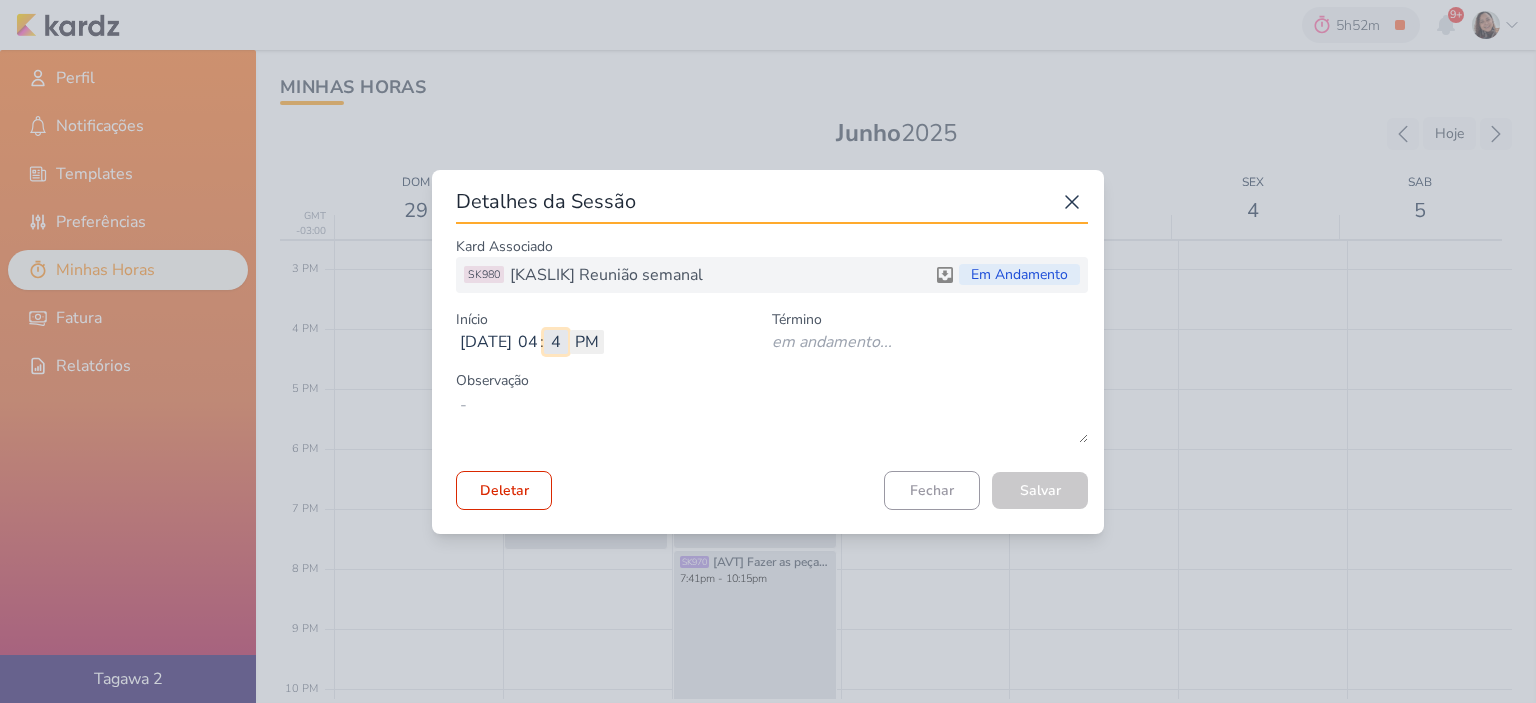 type on "40" 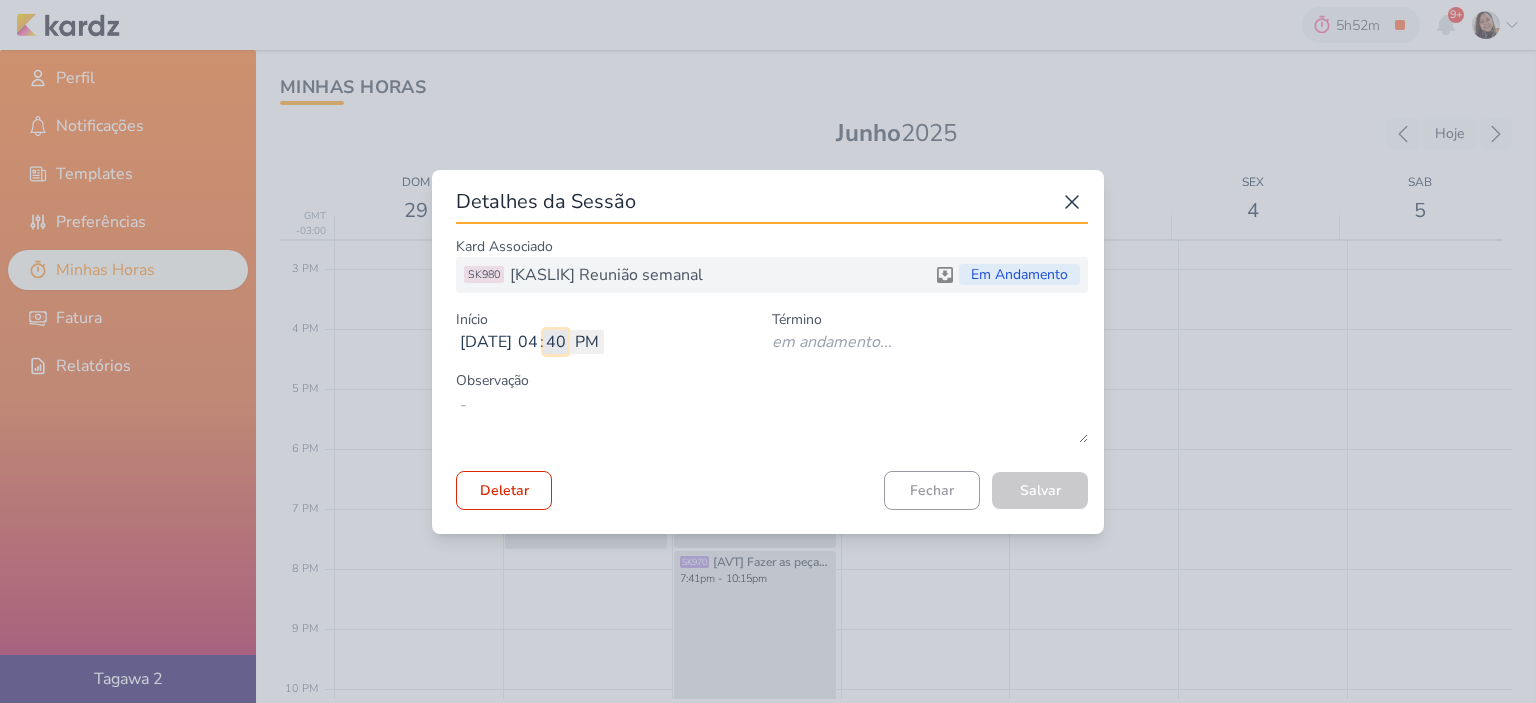 type 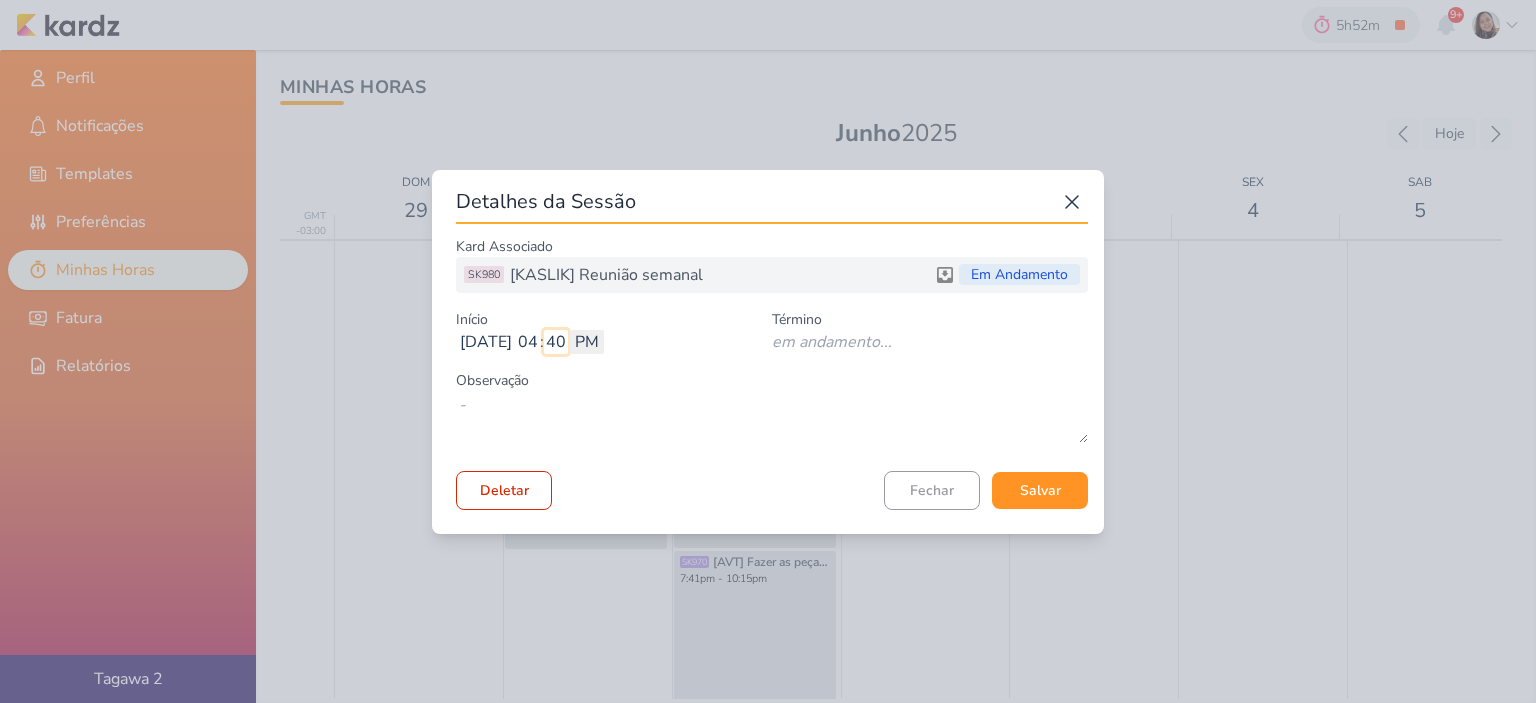 type on "40" 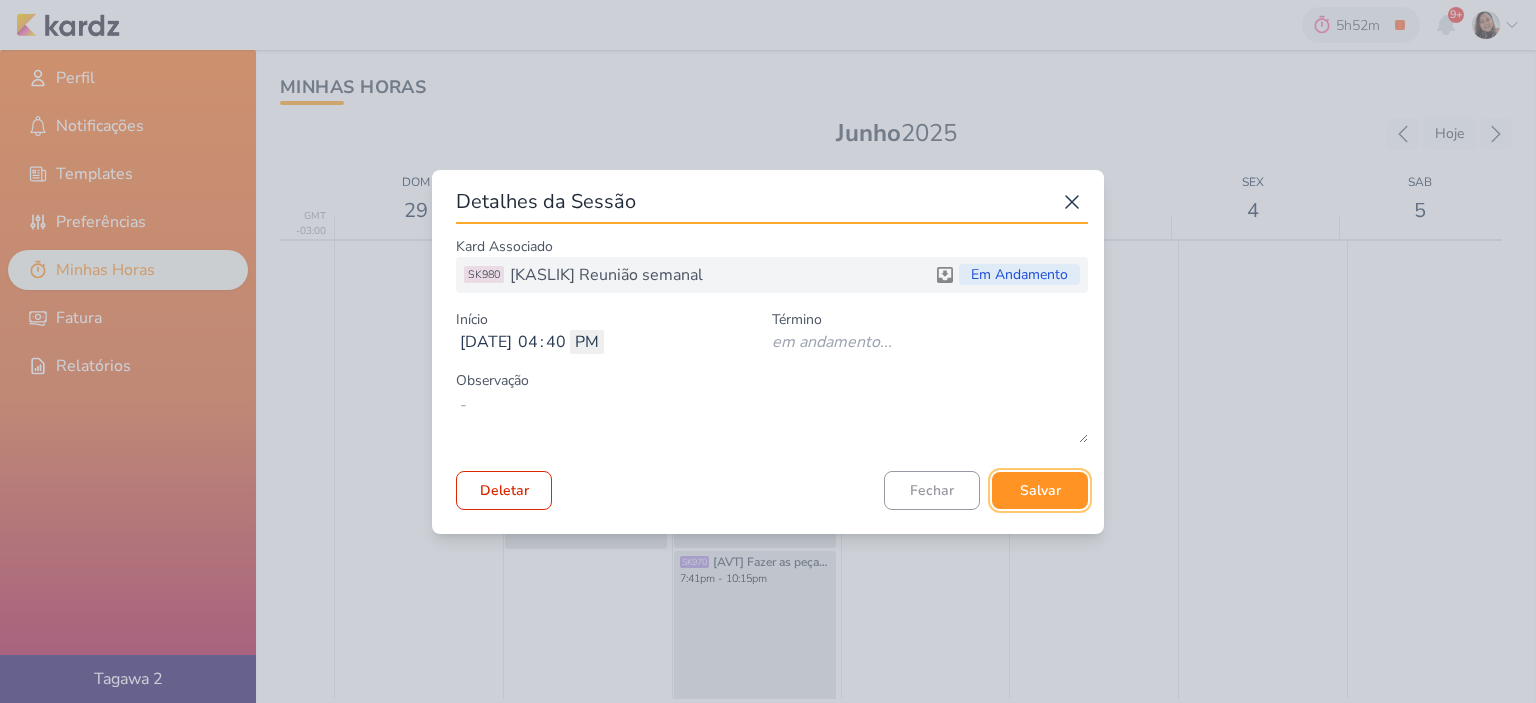 click on "Salvar" at bounding box center (1040, 490) 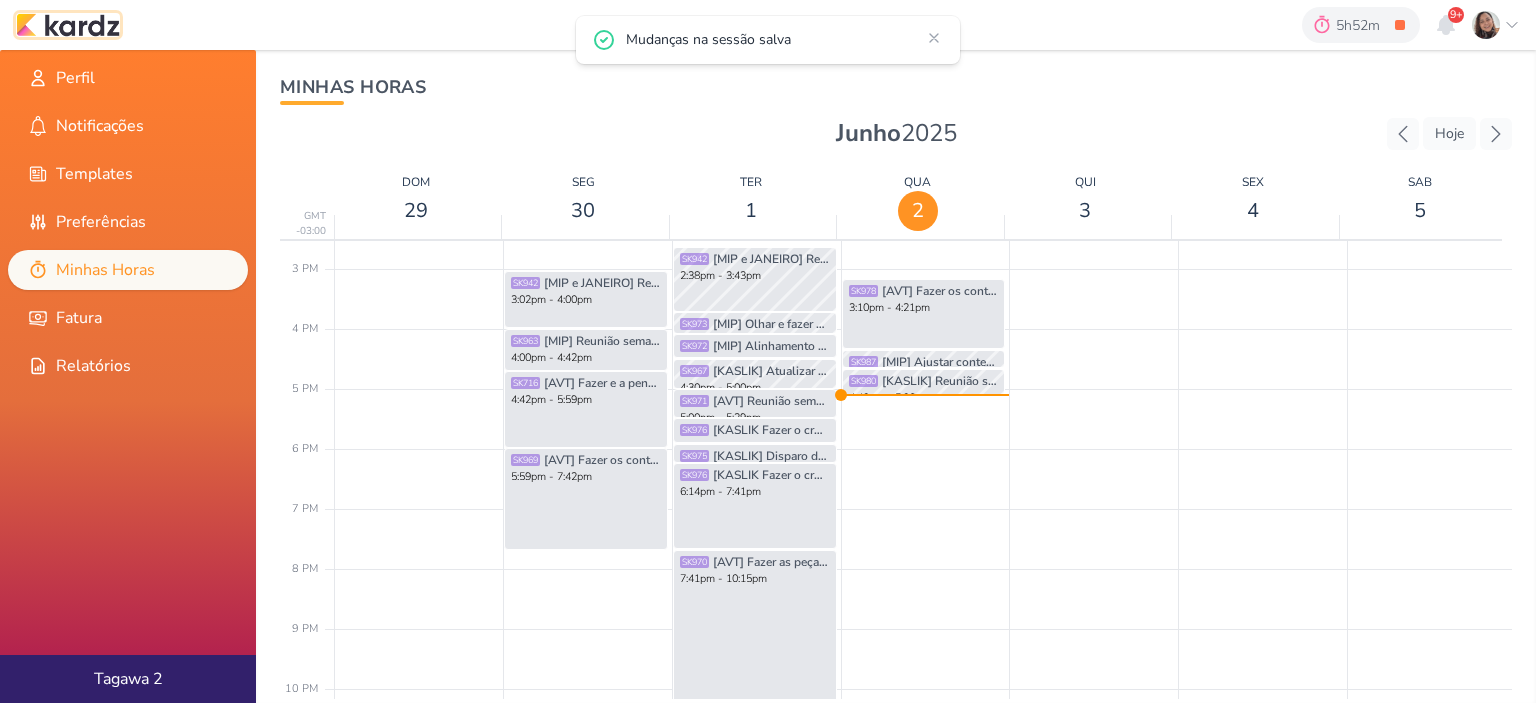click at bounding box center [68, 25] 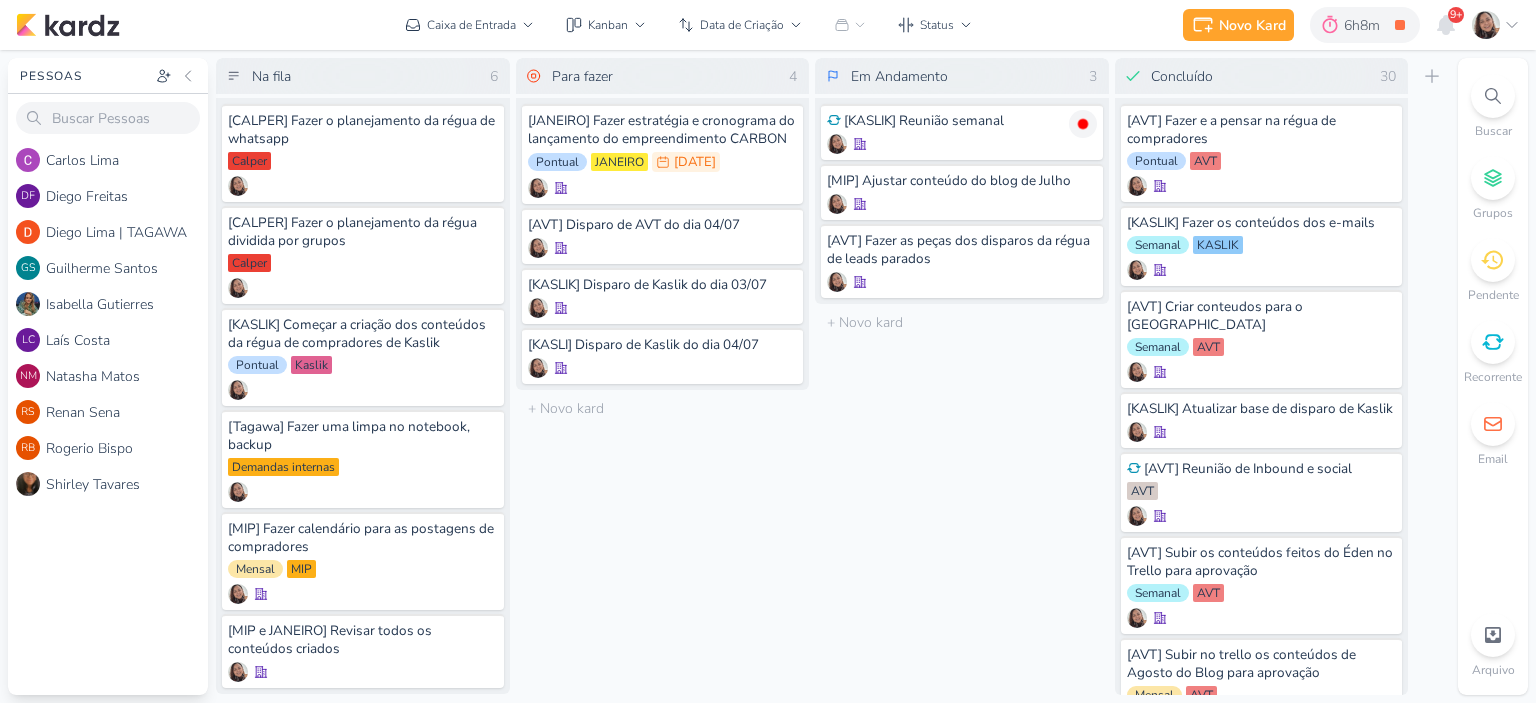 scroll, scrollTop: 0, scrollLeft: 0, axis: both 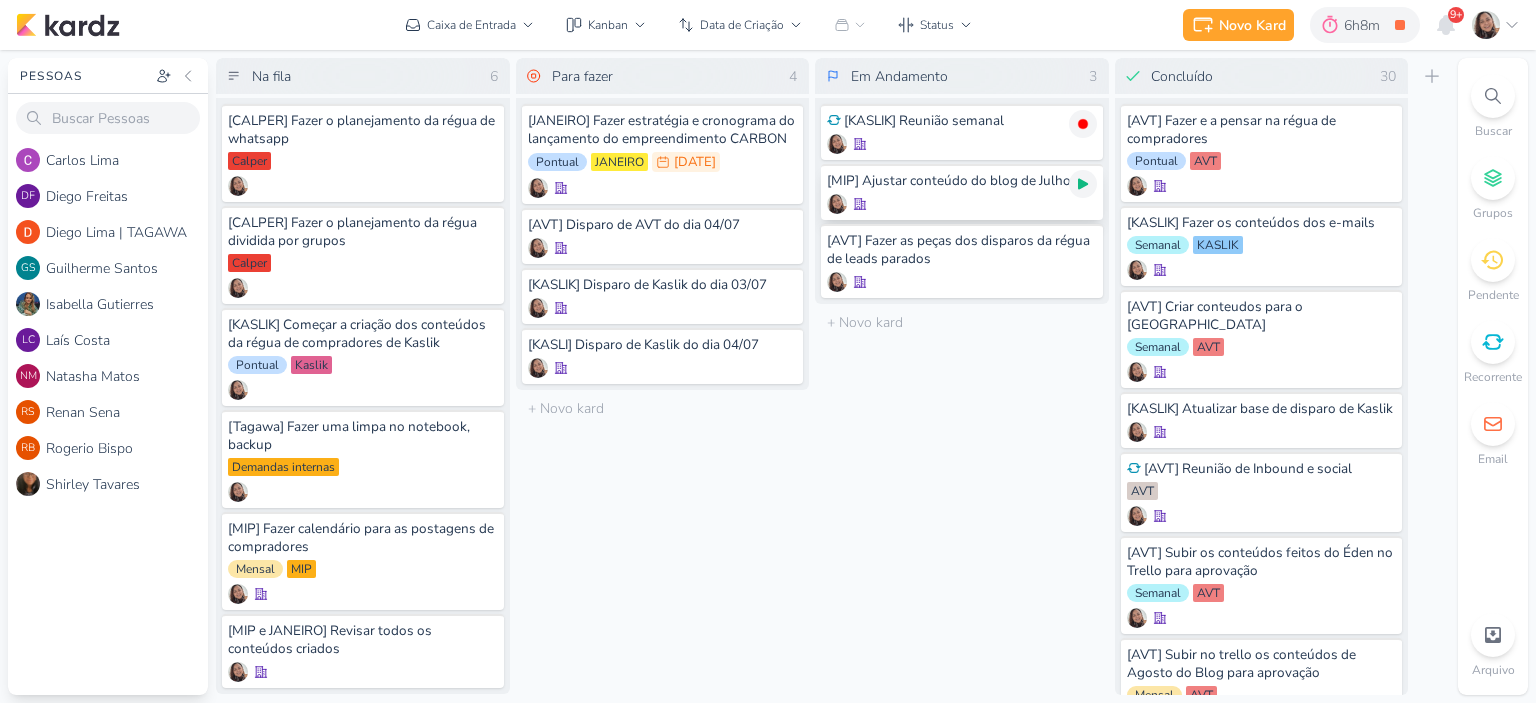 click at bounding box center [1083, 184] 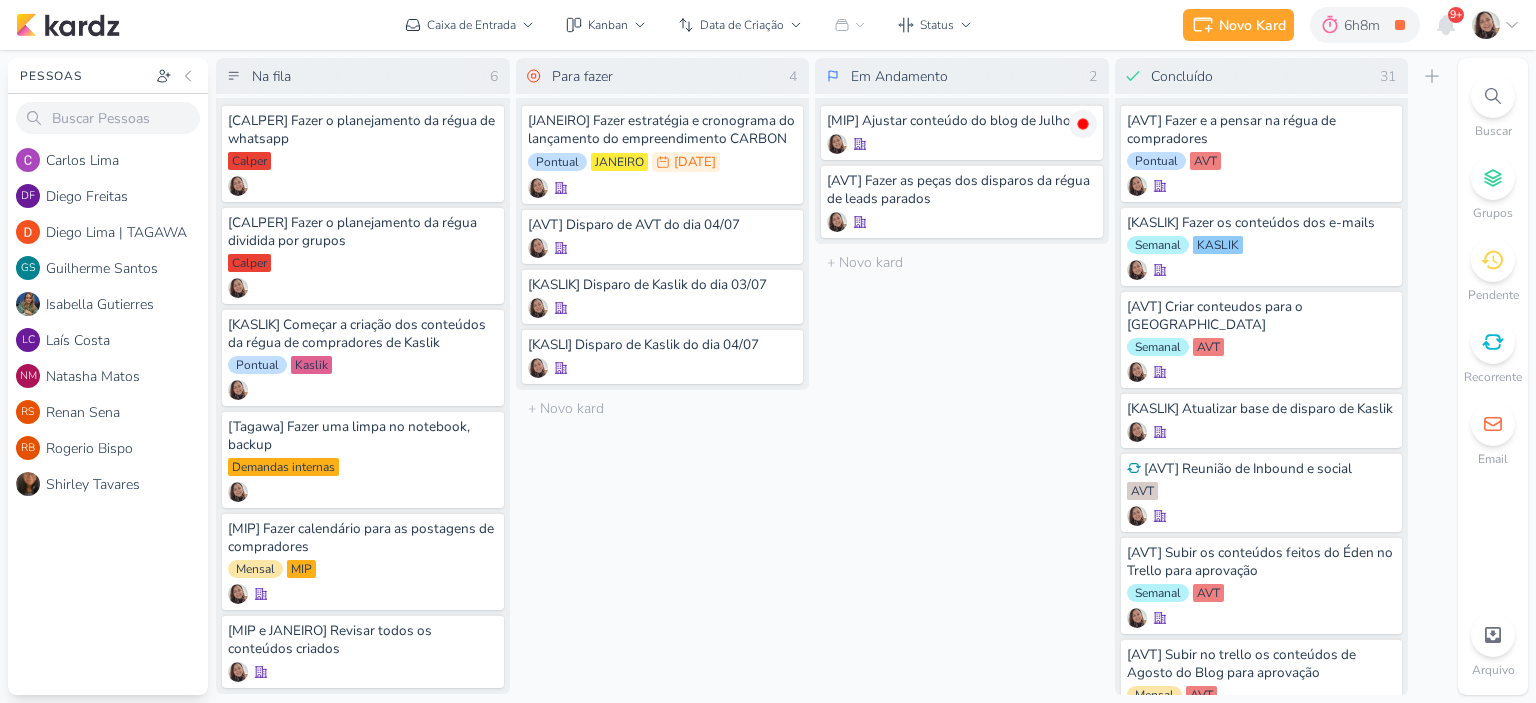 click on "Em Andamento
2
Mover Para Esquerda
Mover Para Direita
[GEOGRAPHIC_DATA]
[MIP] Ajustar conteúdo do blog de Julho" at bounding box center (962, 376) 